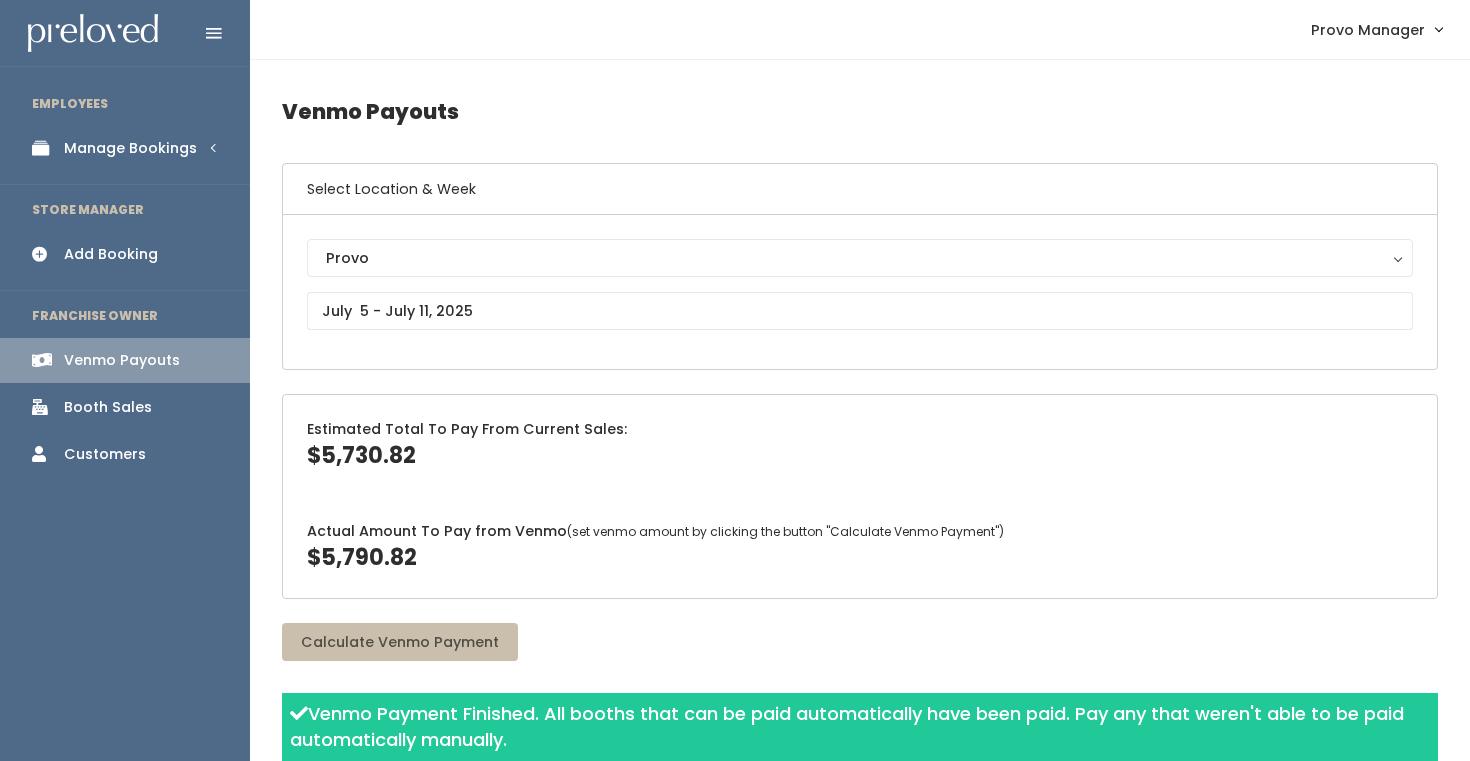 scroll, scrollTop: 672, scrollLeft: 0, axis: vertical 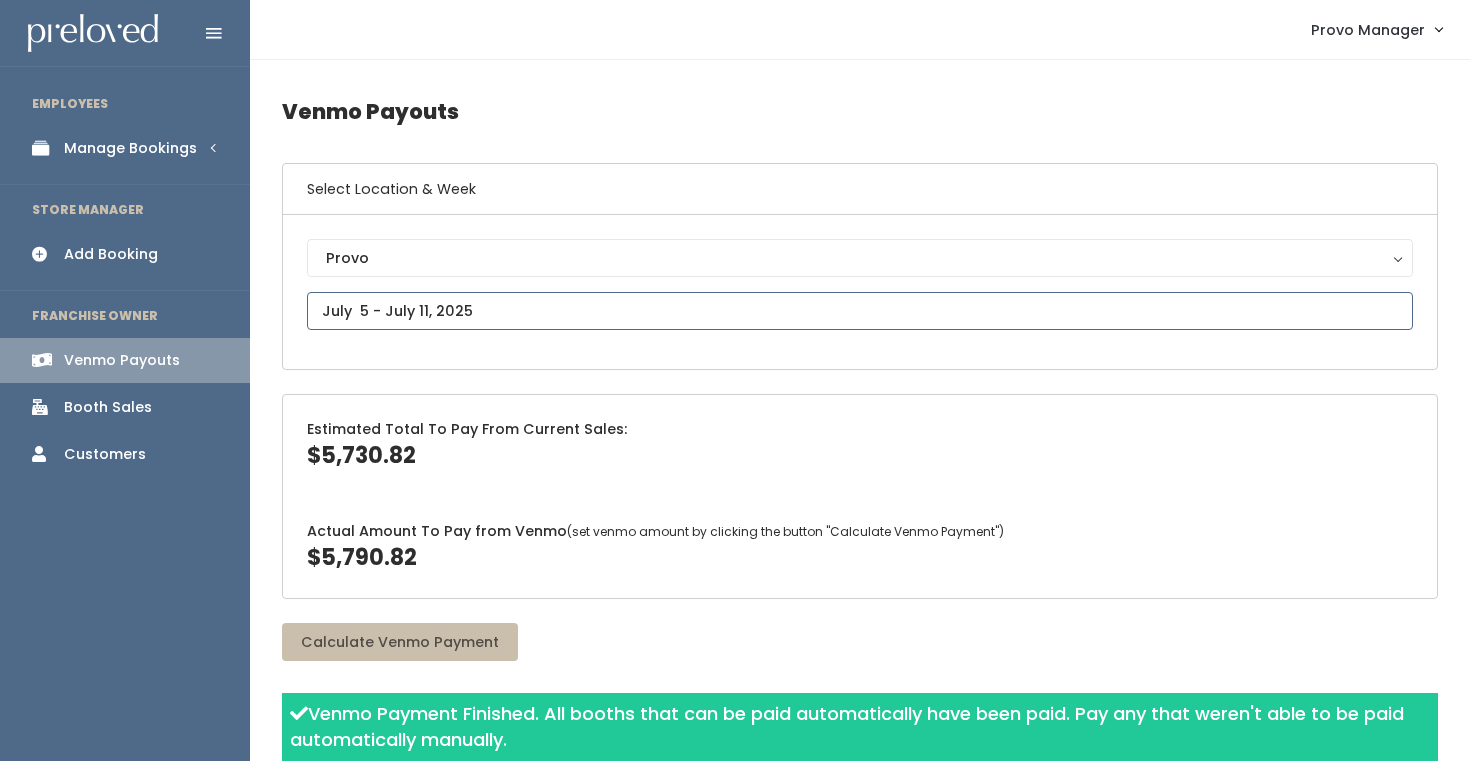 click at bounding box center (860, 311) 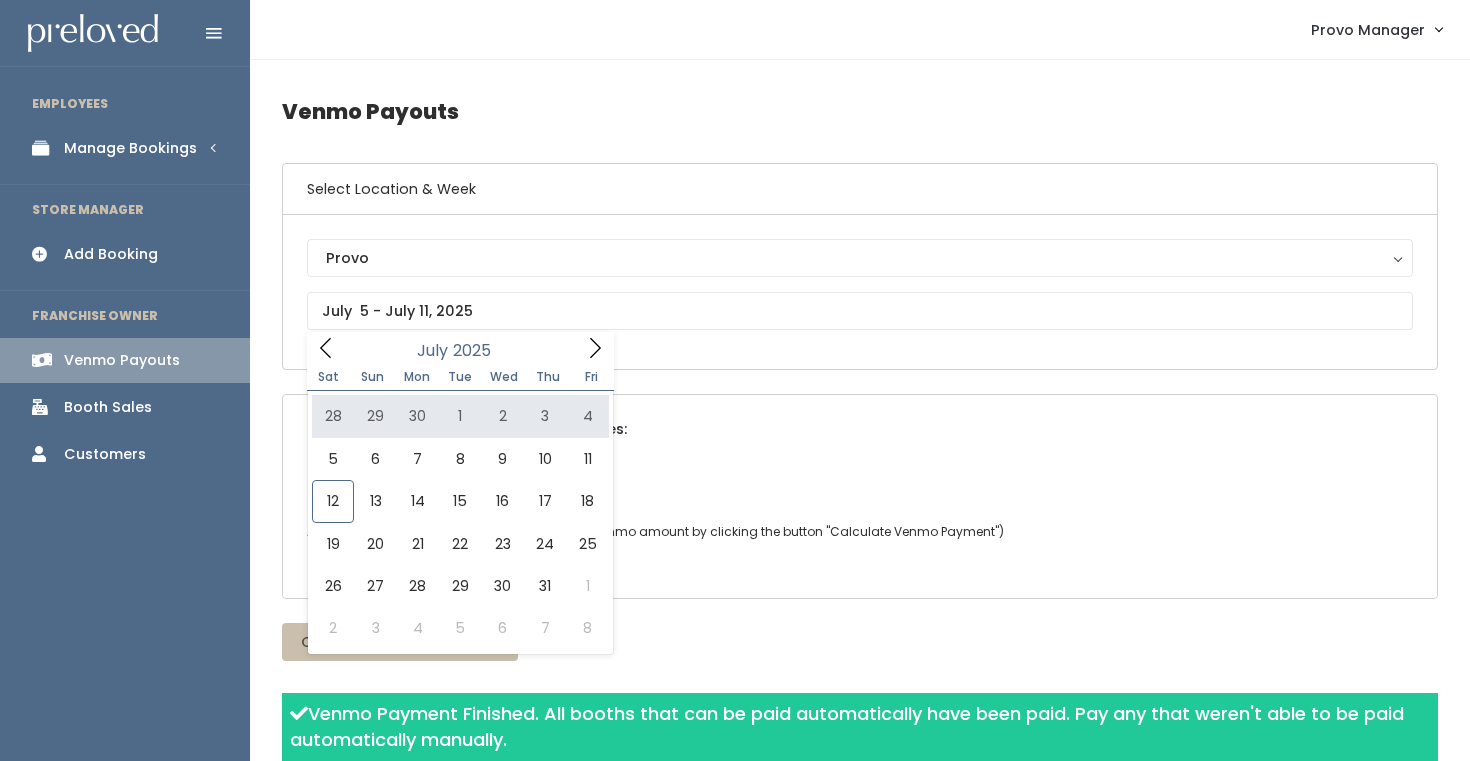 click on "EMPLOYEES" at bounding box center [125, 104] 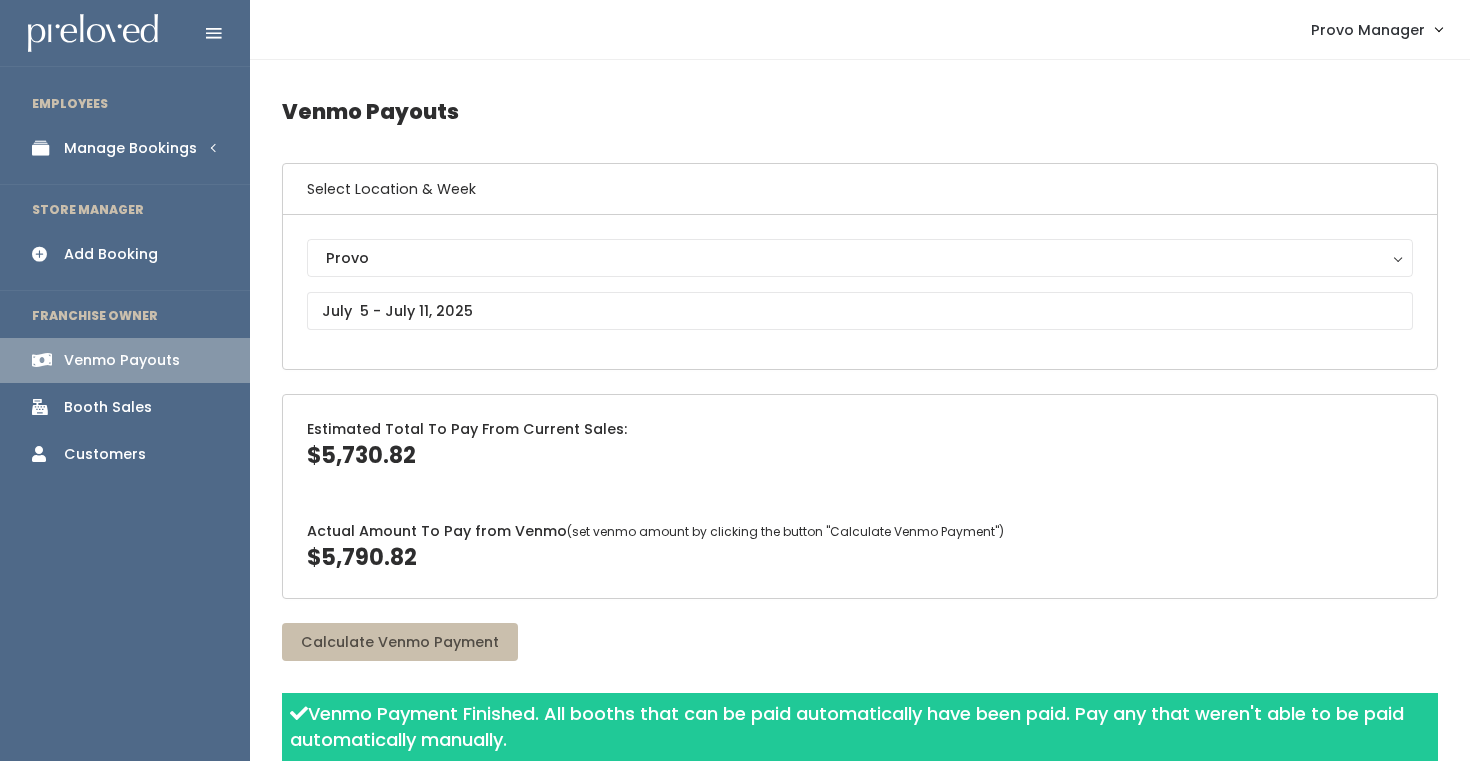 click on "Manage Bookings" at bounding box center (130, 148) 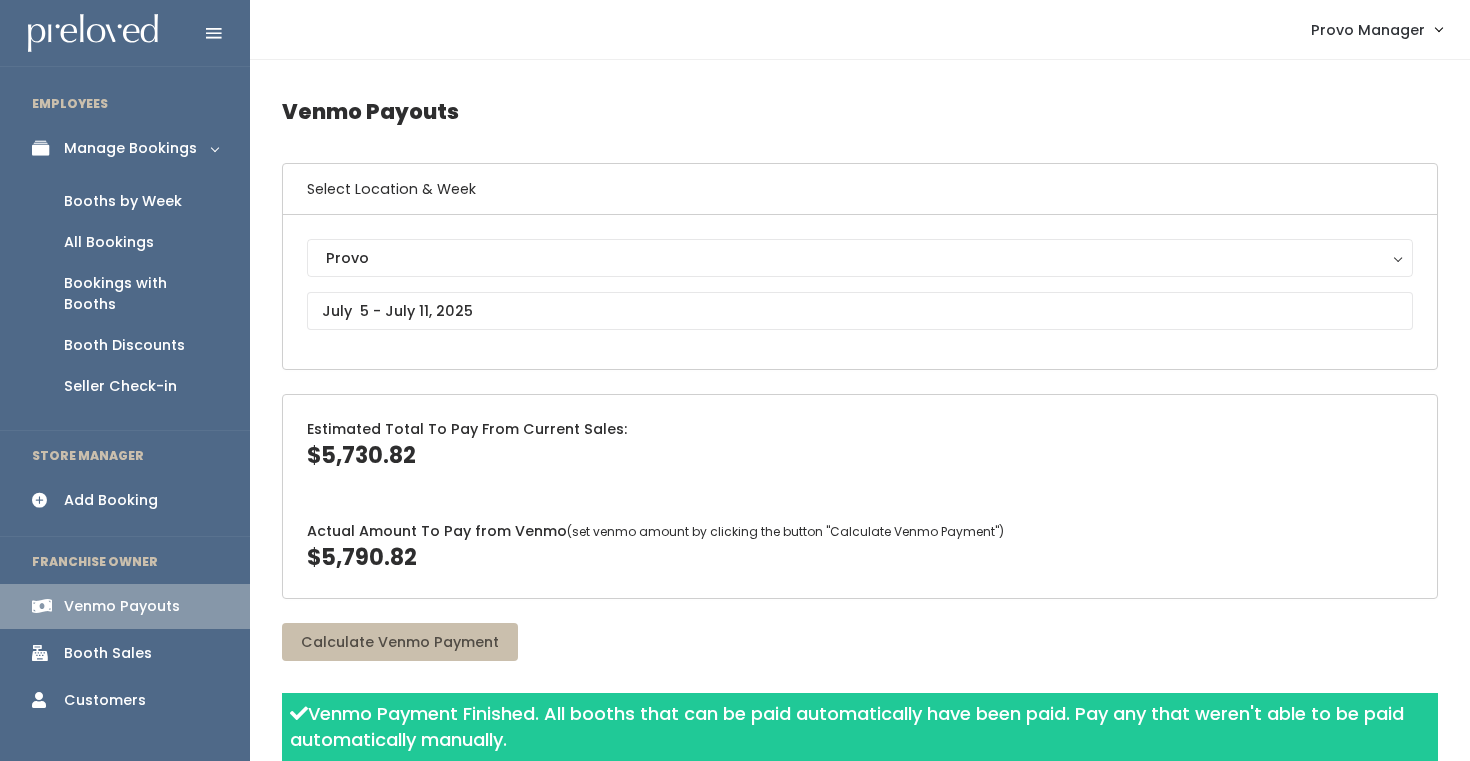 click on "Booths by Week" at bounding box center (123, 201) 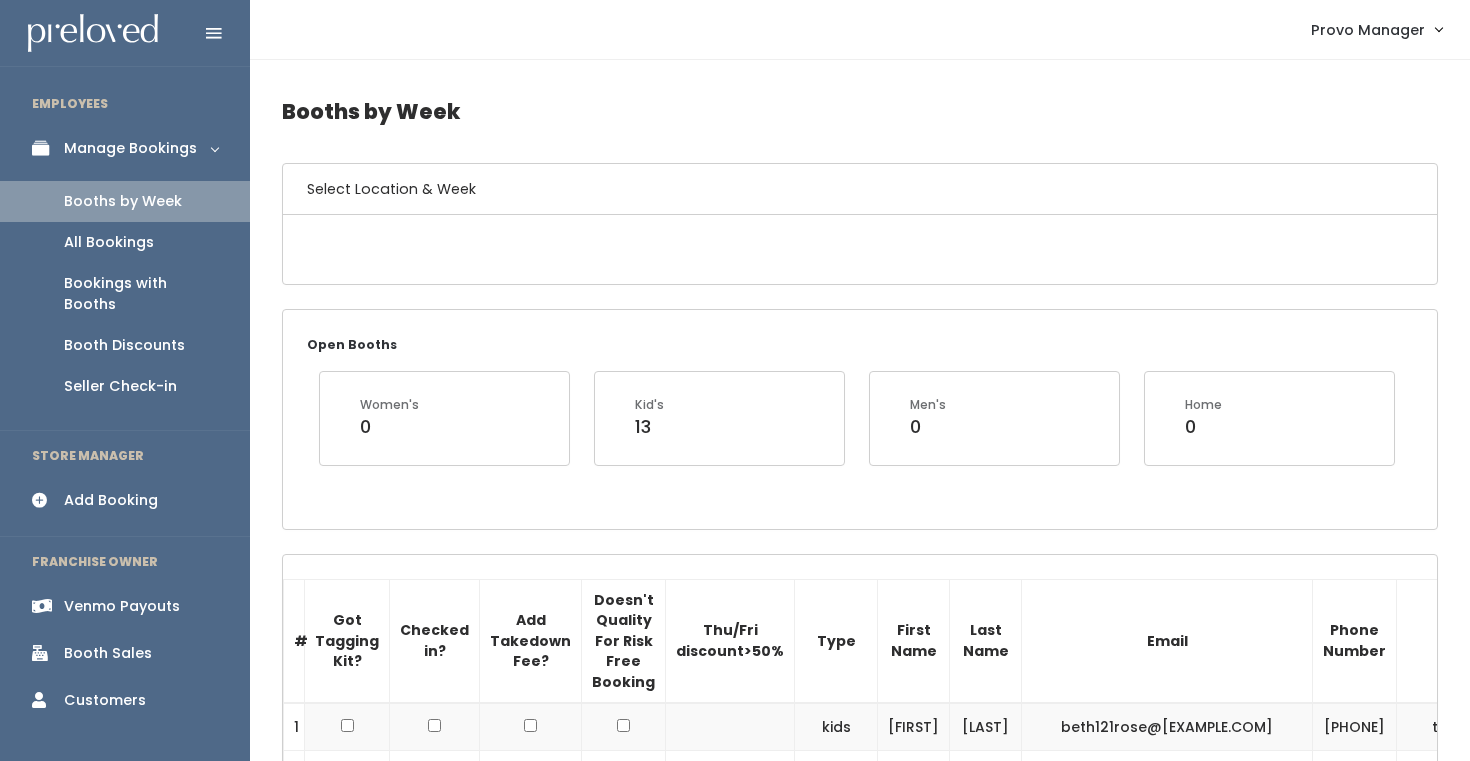 scroll, scrollTop: 0, scrollLeft: 0, axis: both 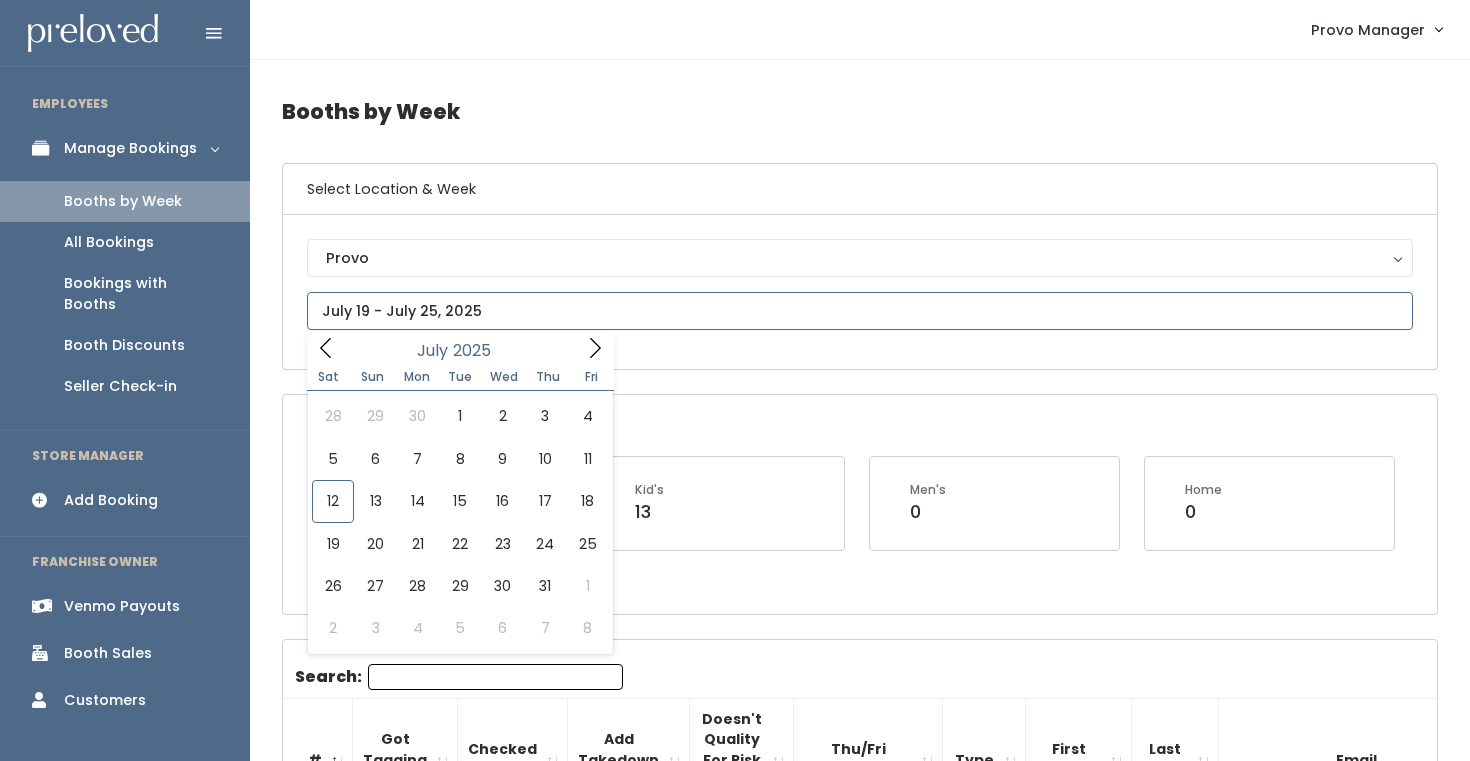 click at bounding box center [860, 311] 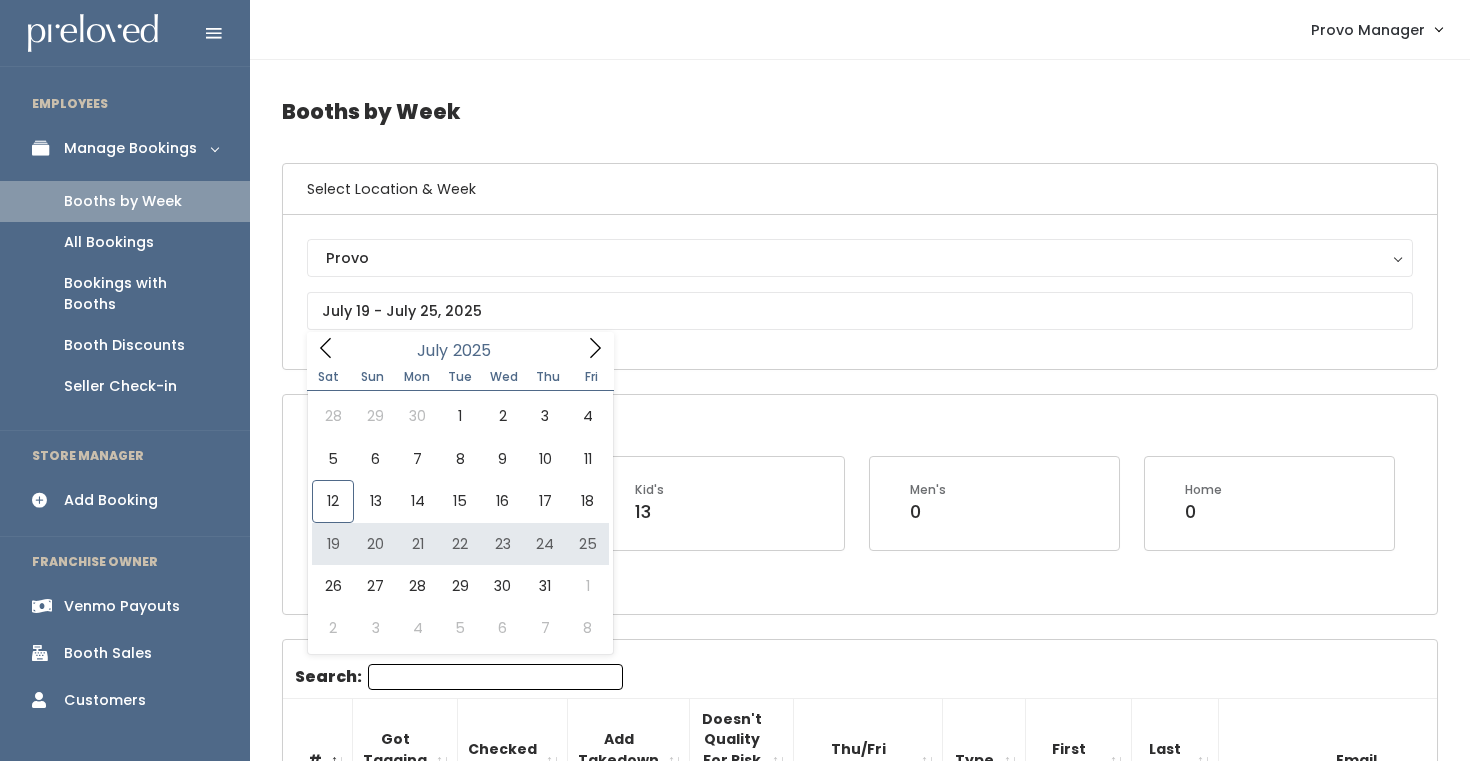 click on "Men's
0" at bounding box center (994, 515) 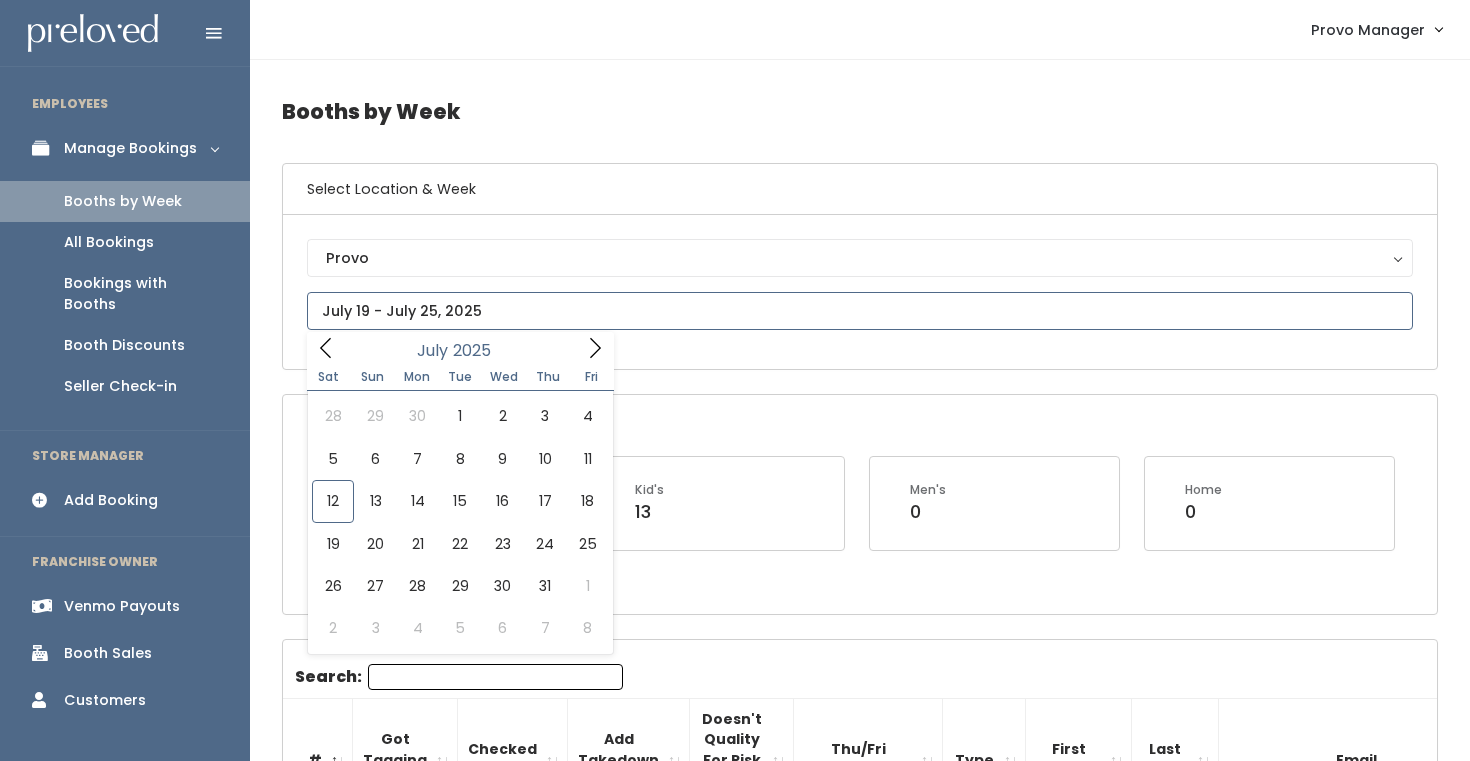 click at bounding box center (860, 311) 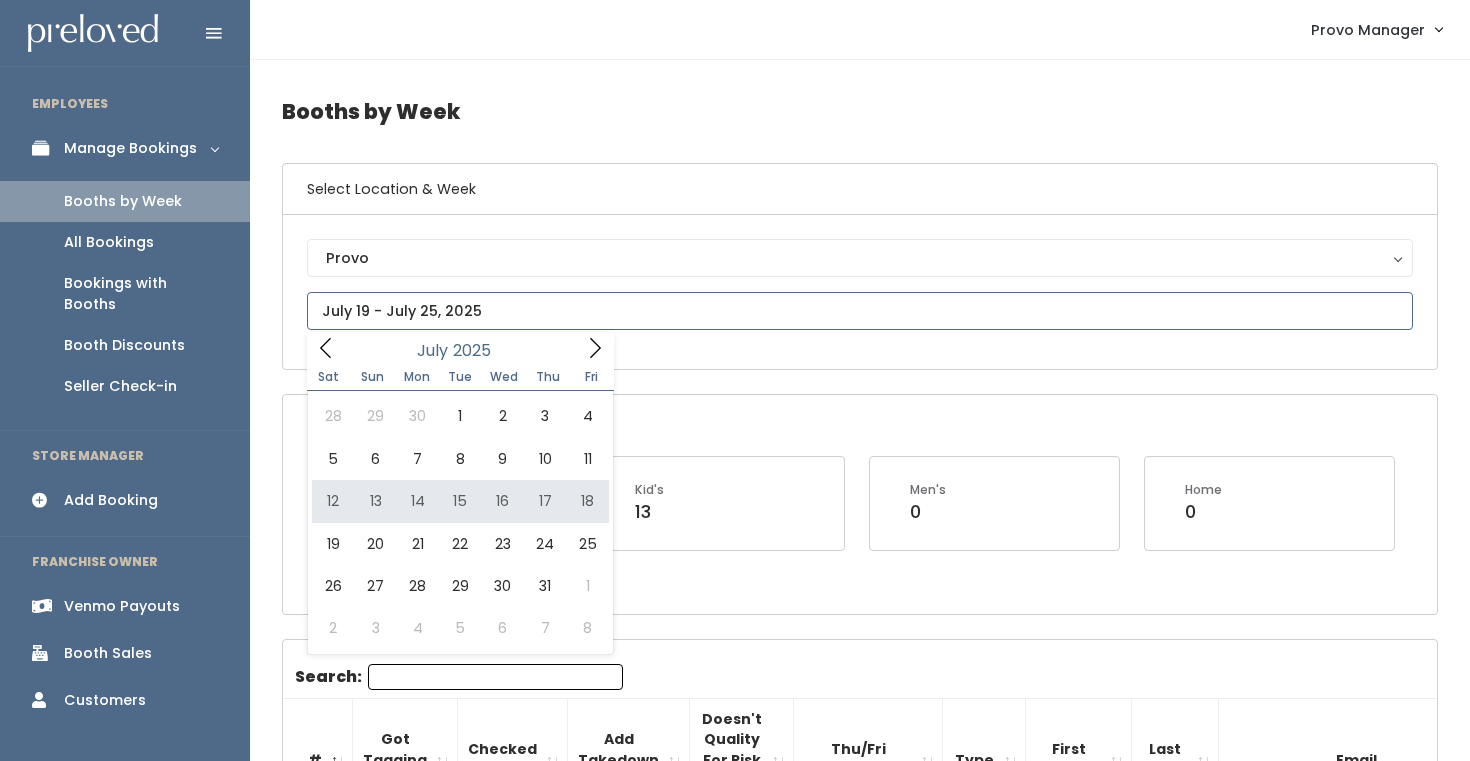 type on "July 19 to July 25" 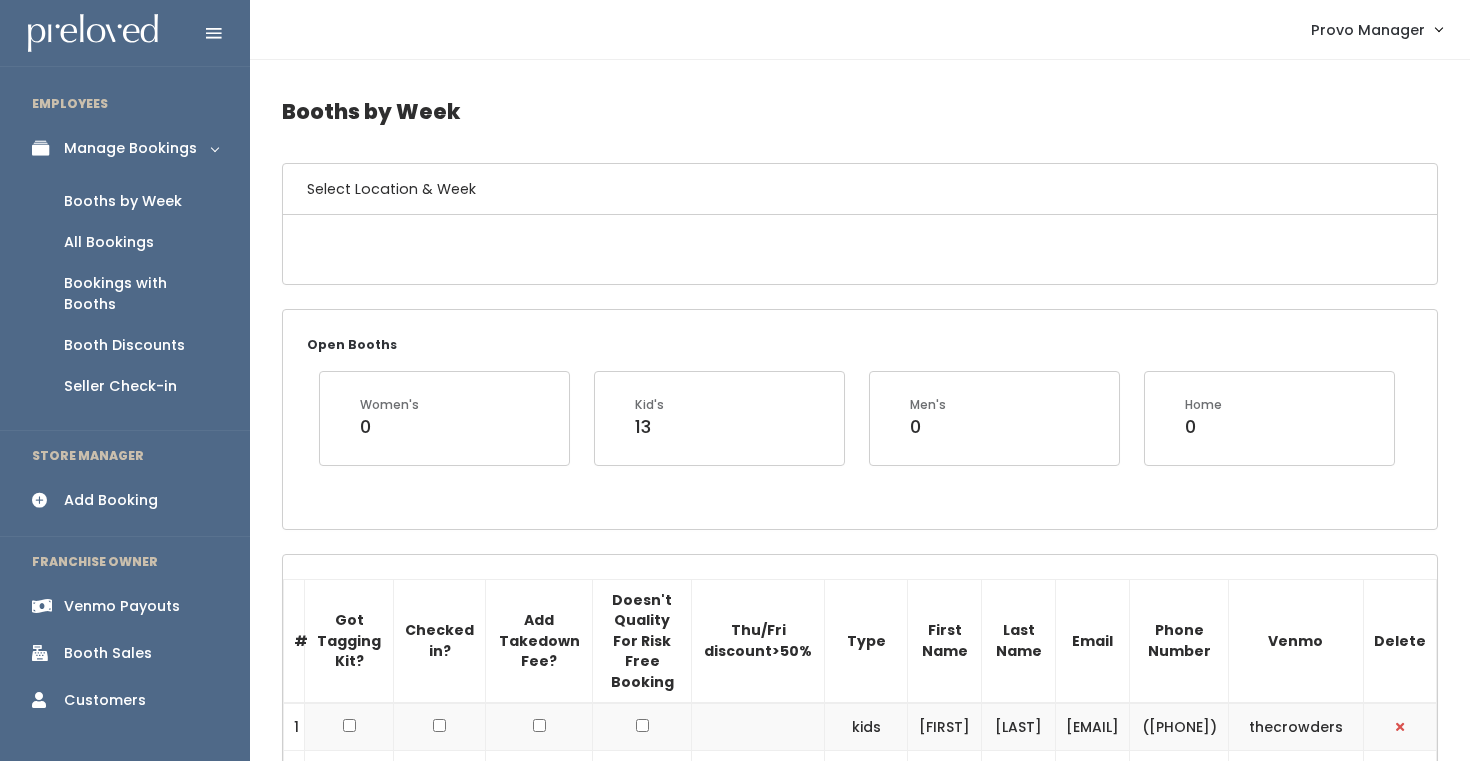 scroll, scrollTop: 0, scrollLeft: 0, axis: both 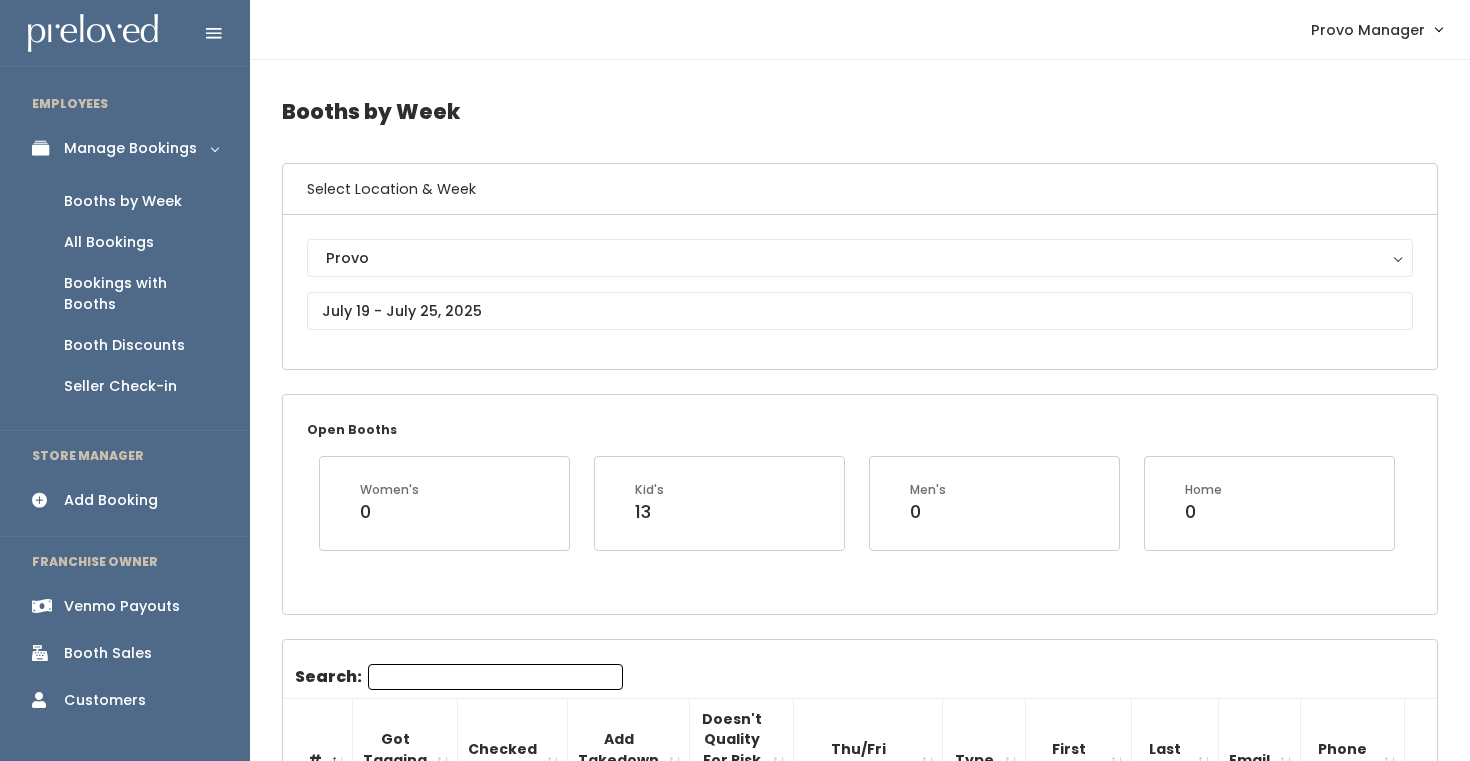 click on "Search:" at bounding box center (495, 677) 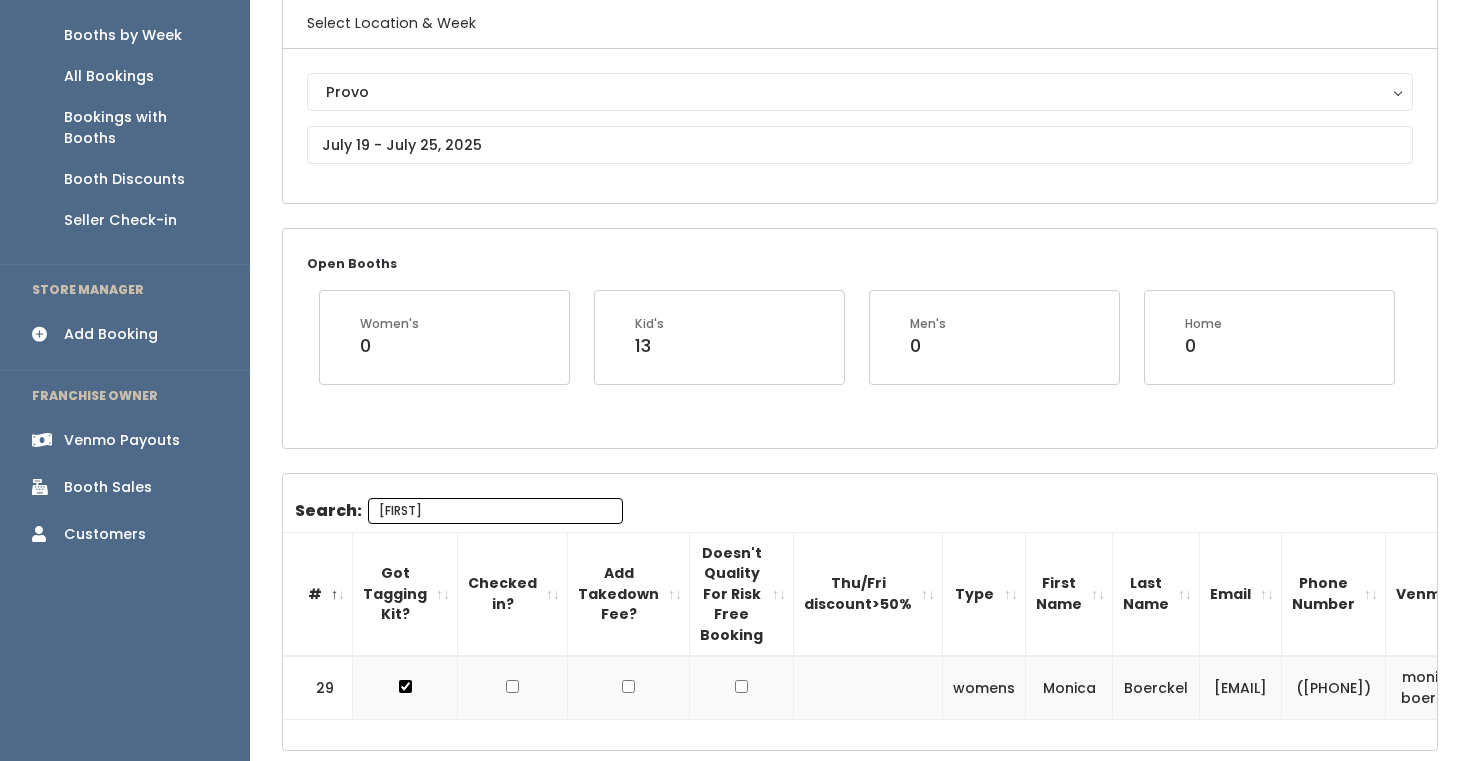 scroll, scrollTop: 172, scrollLeft: 0, axis: vertical 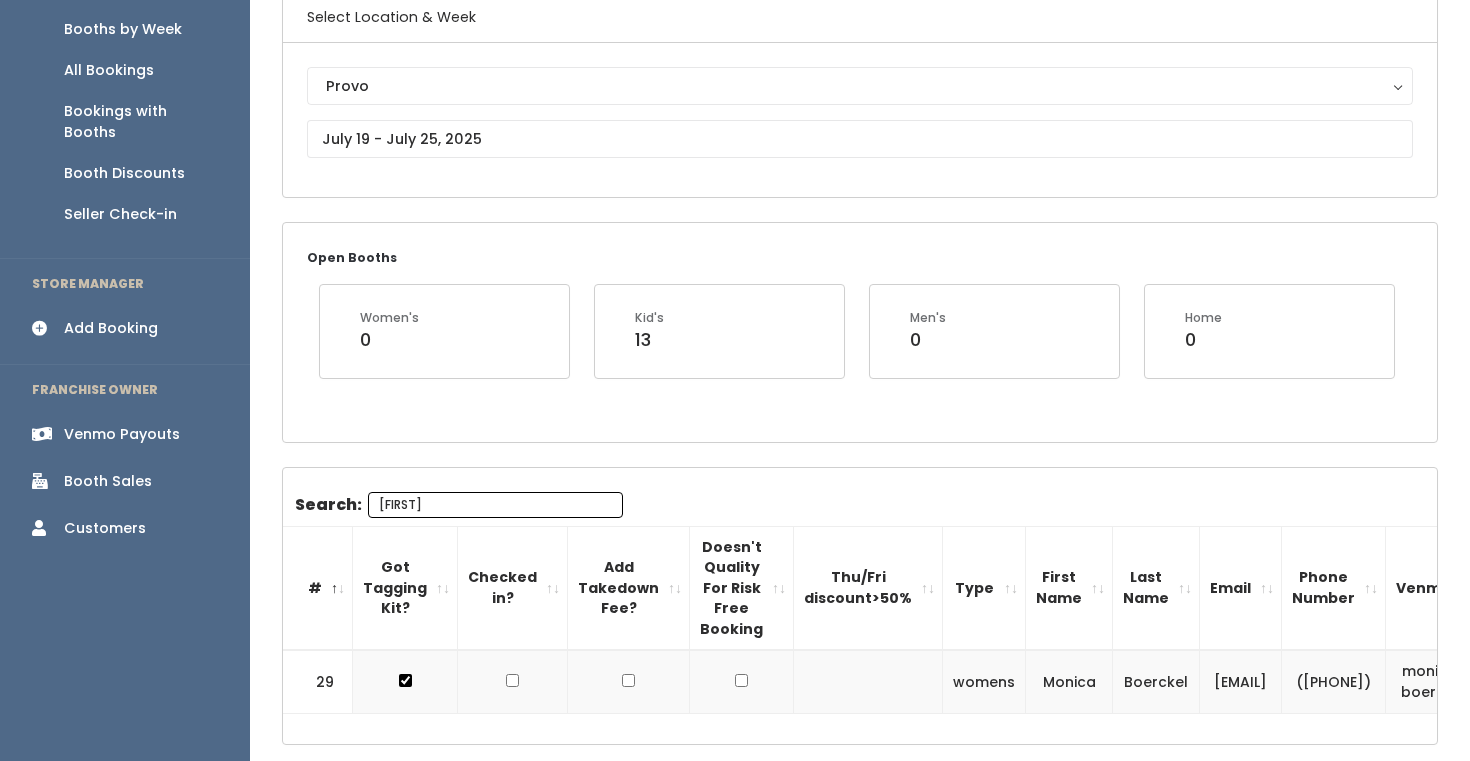 type on "monica" 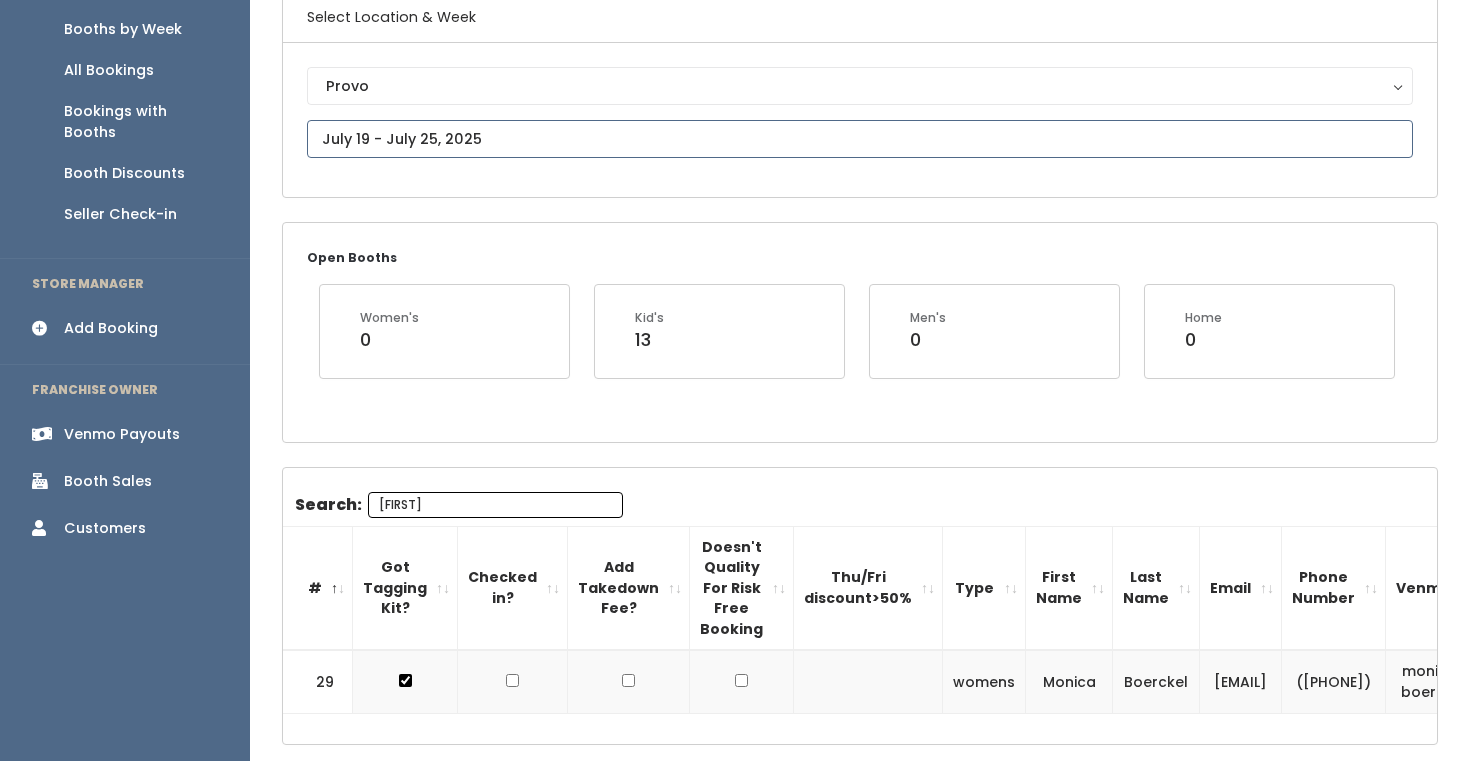 click at bounding box center [860, 139] 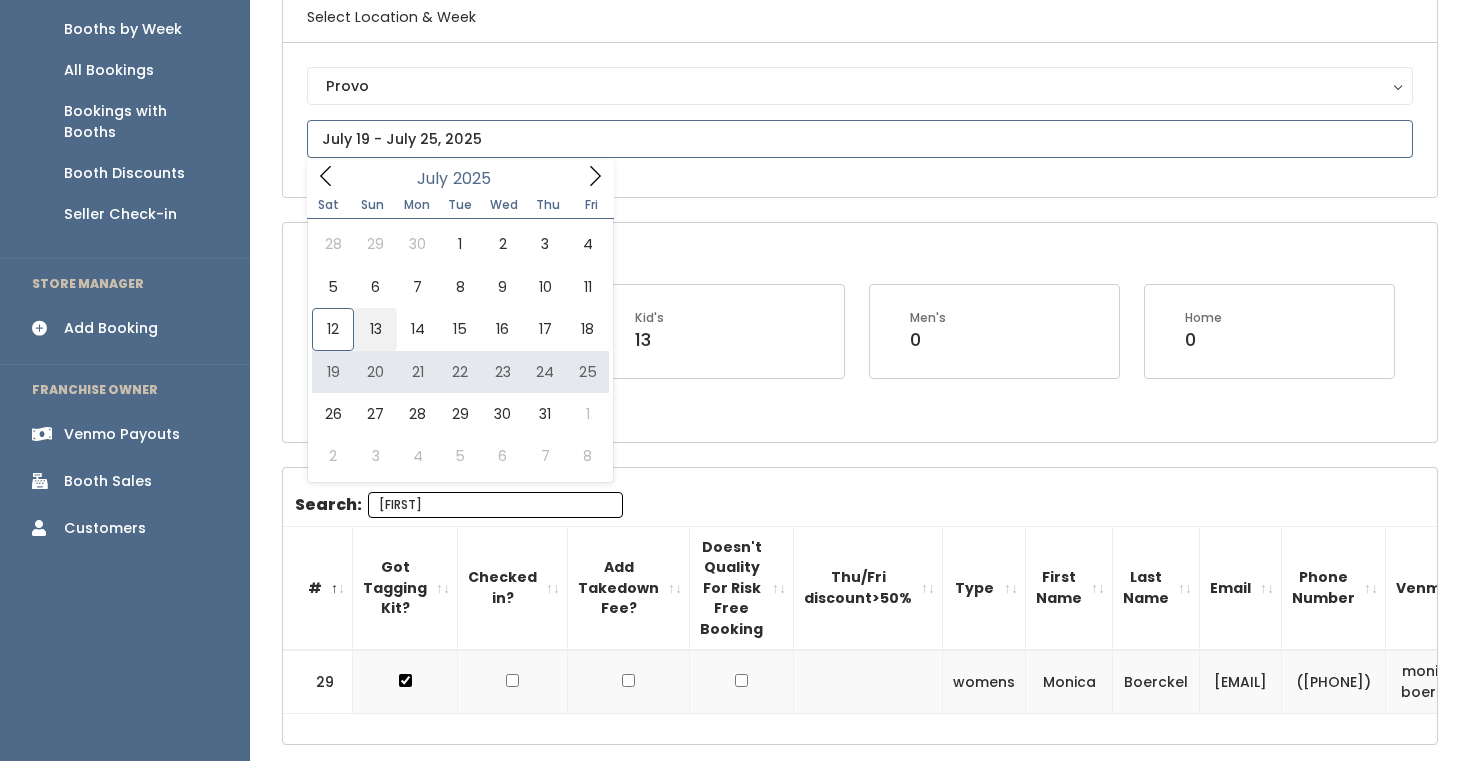type on "July 12 to July 18" 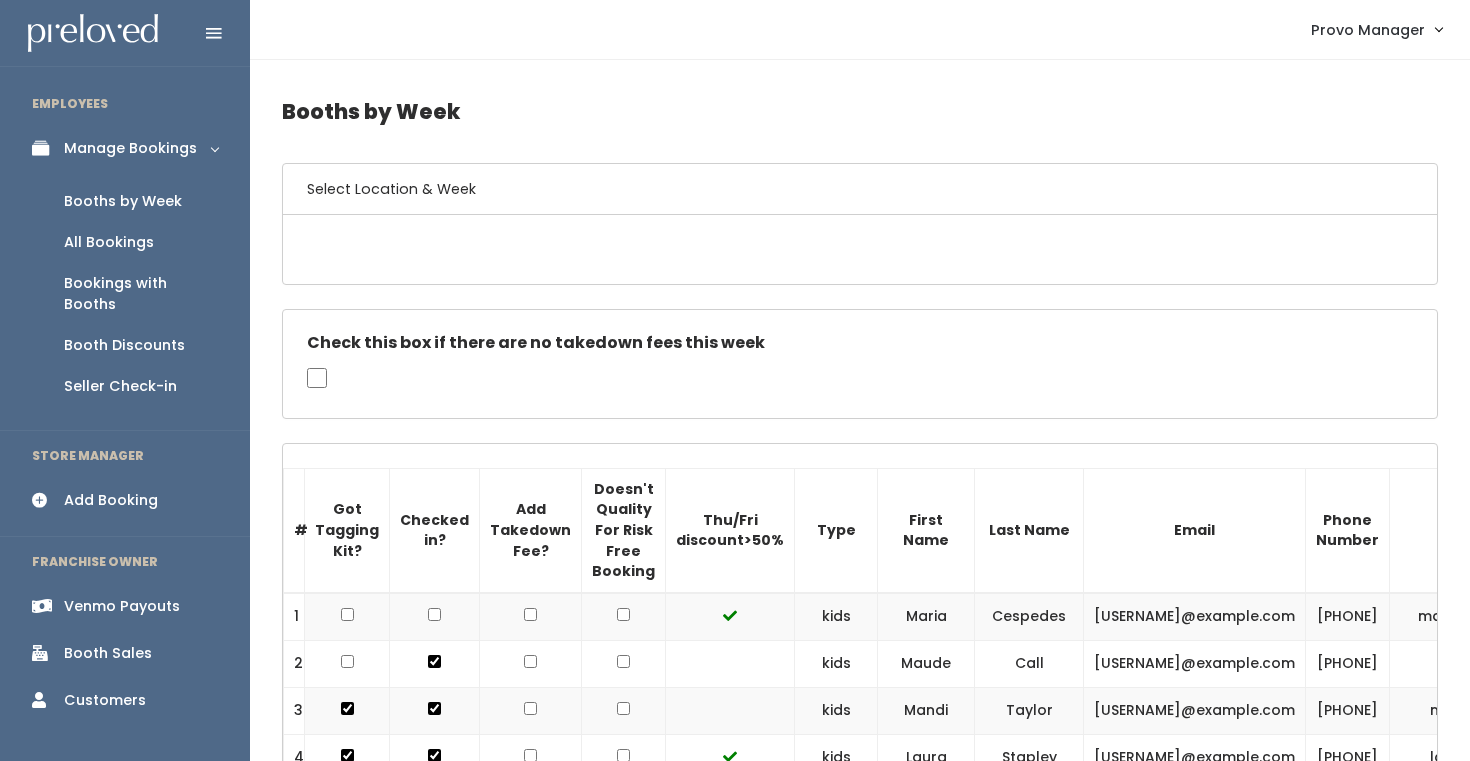 scroll, scrollTop: 0, scrollLeft: 0, axis: both 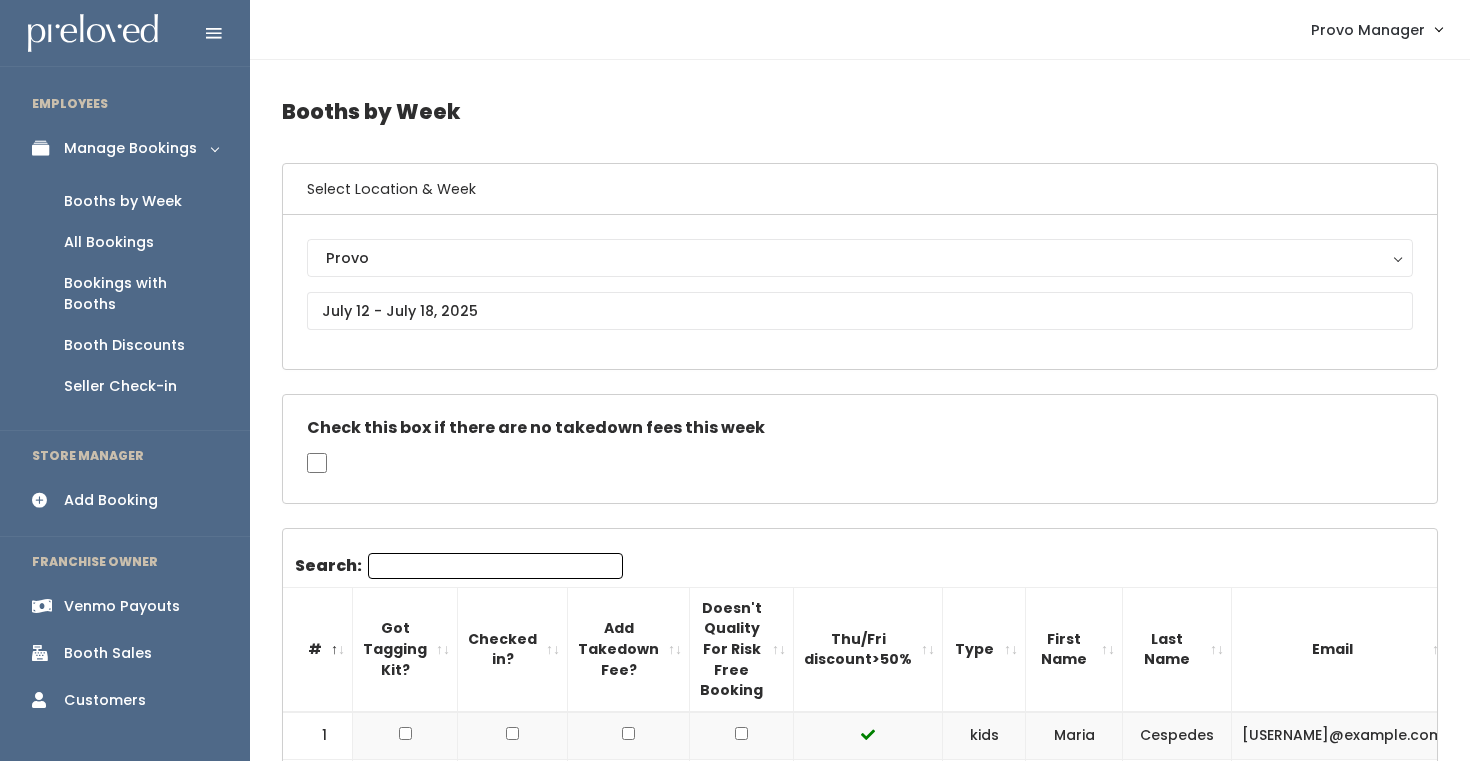 click on "Search:" at bounding box center [495, 566] 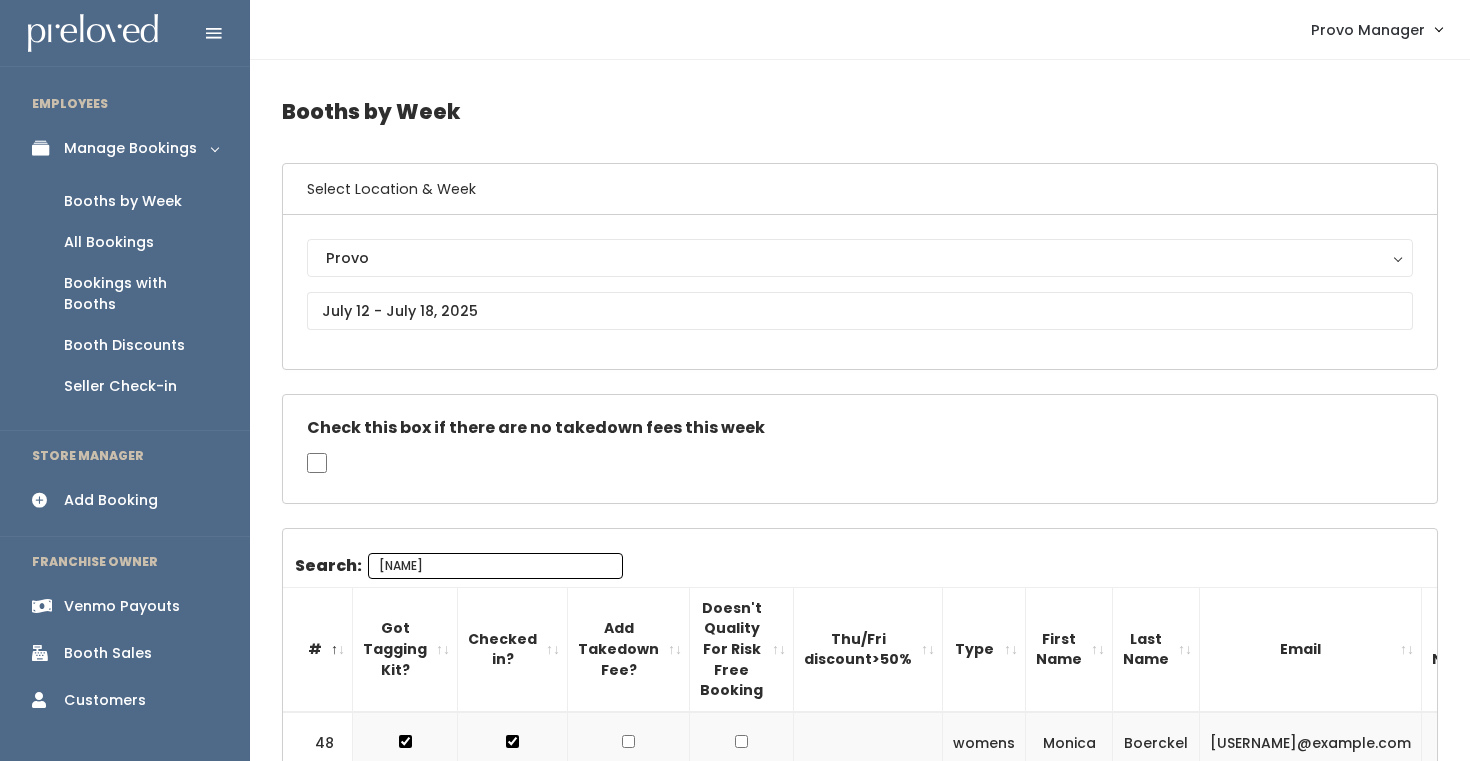 scroll, scrollTop: 163, scrollLeft: 0, axis: vertical 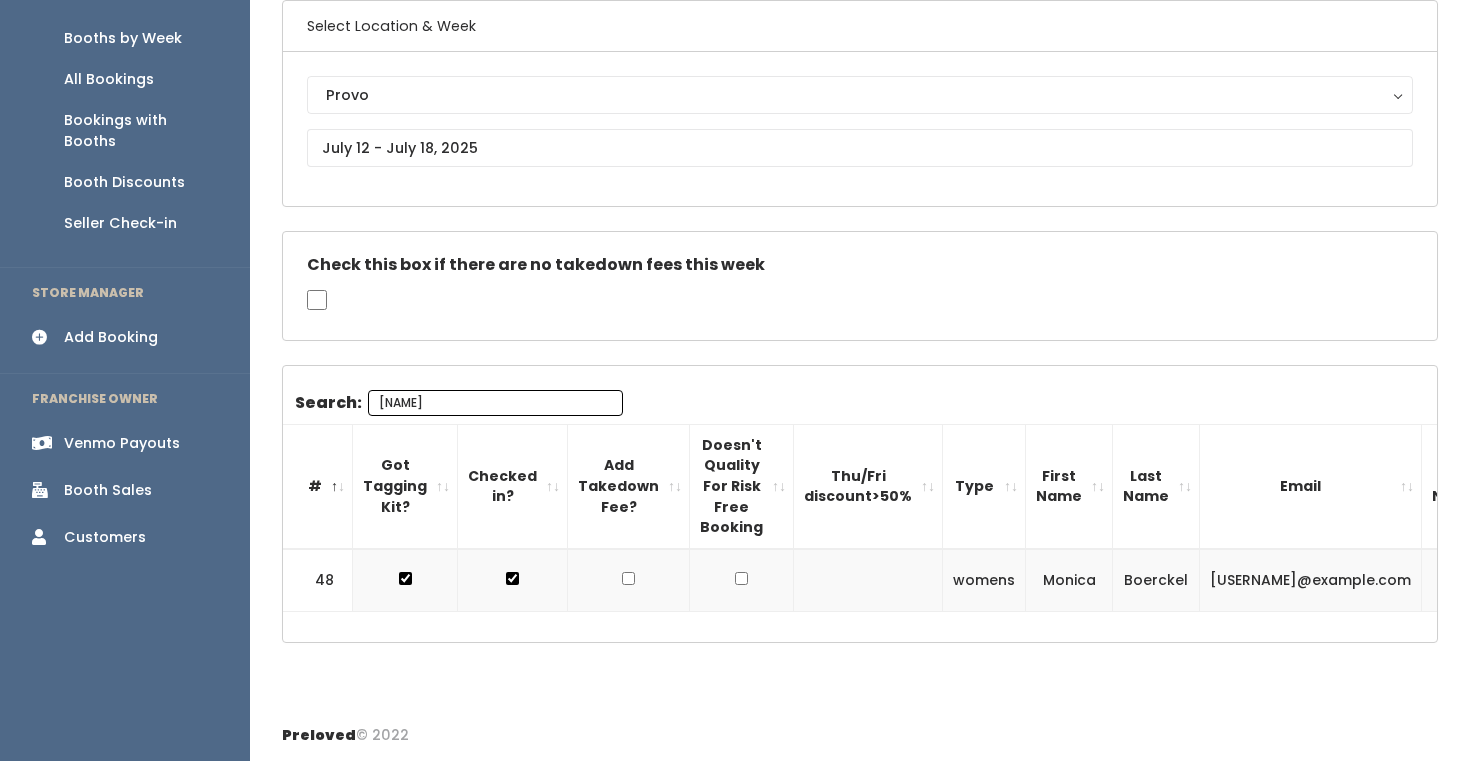 type on "[LAST]" 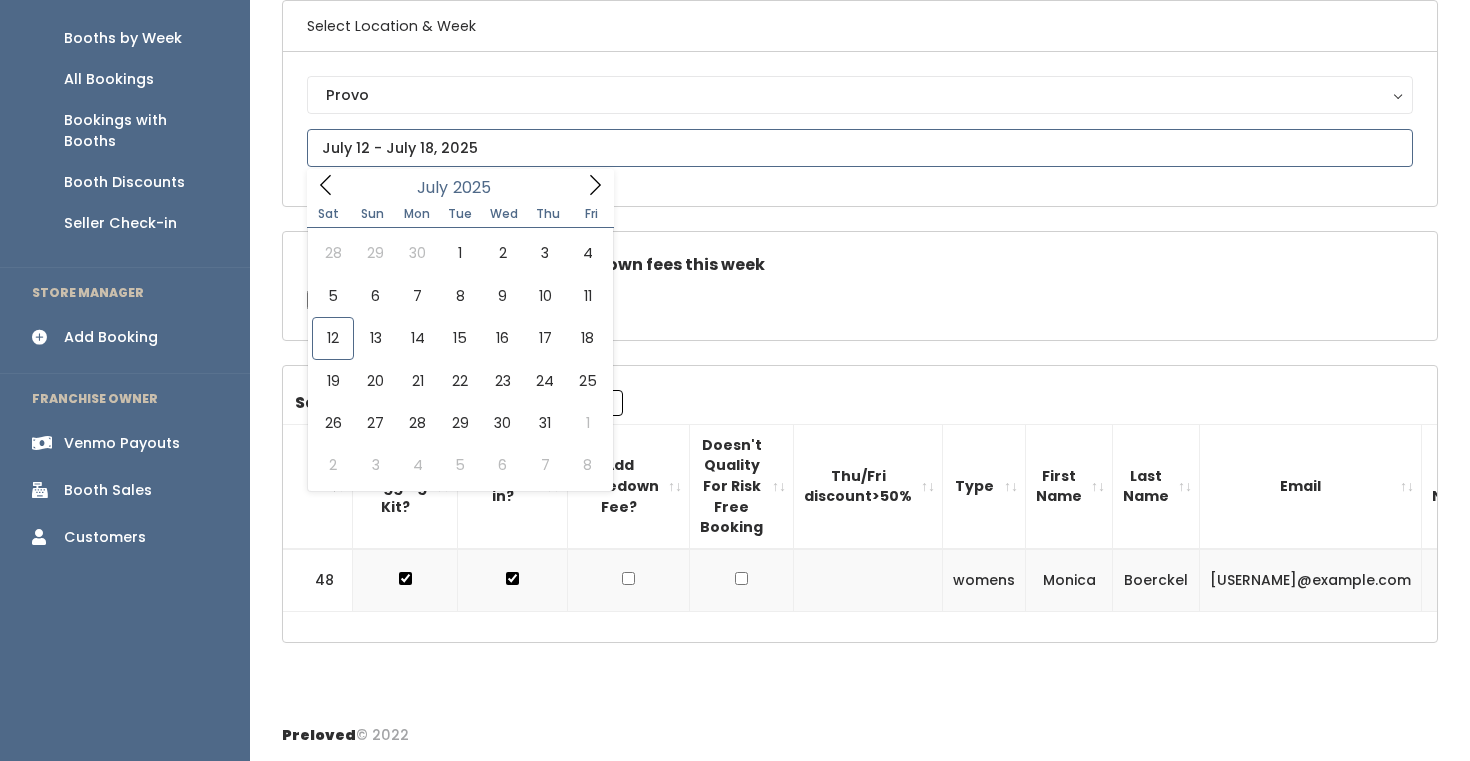 click at bounding box center (860, 148) 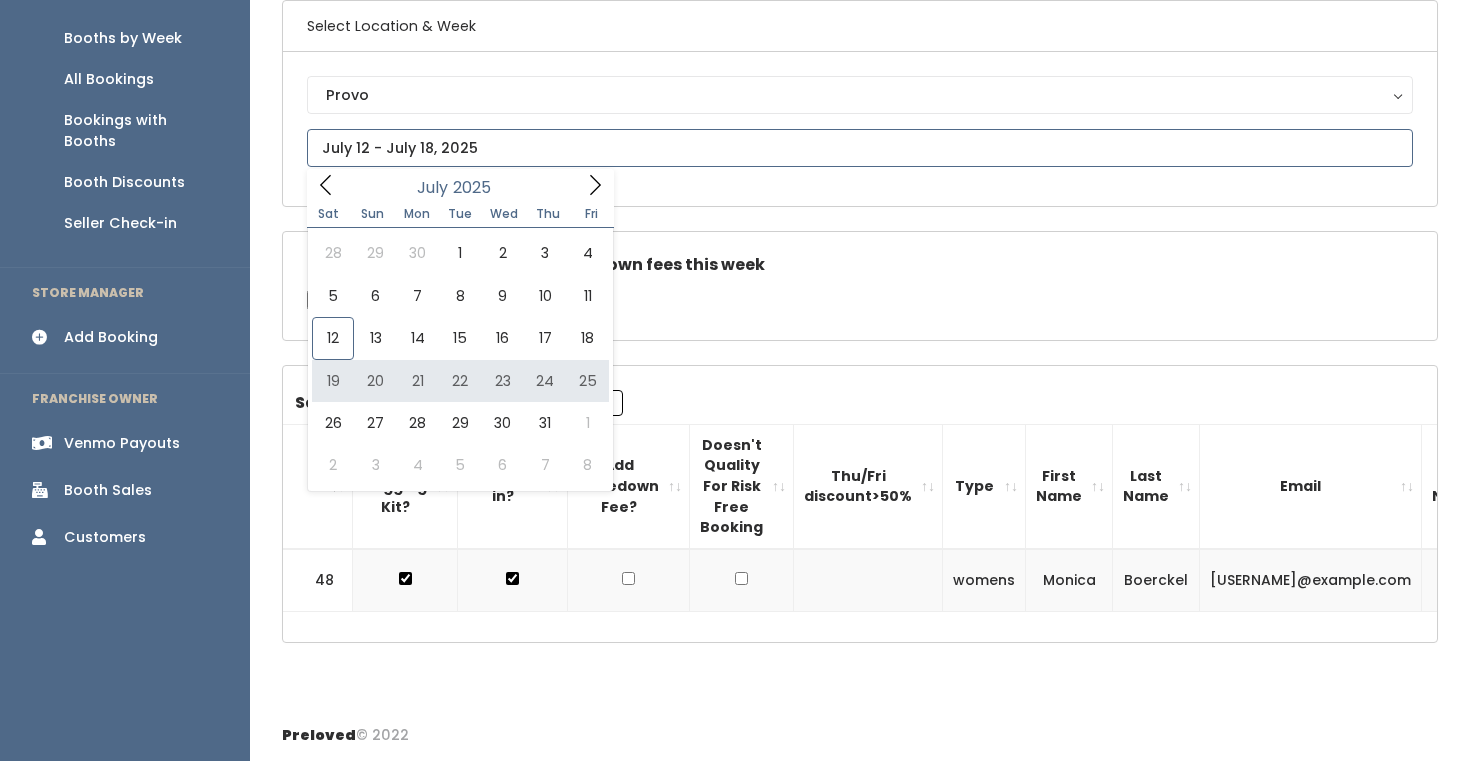 type on "July 19 to July 25" 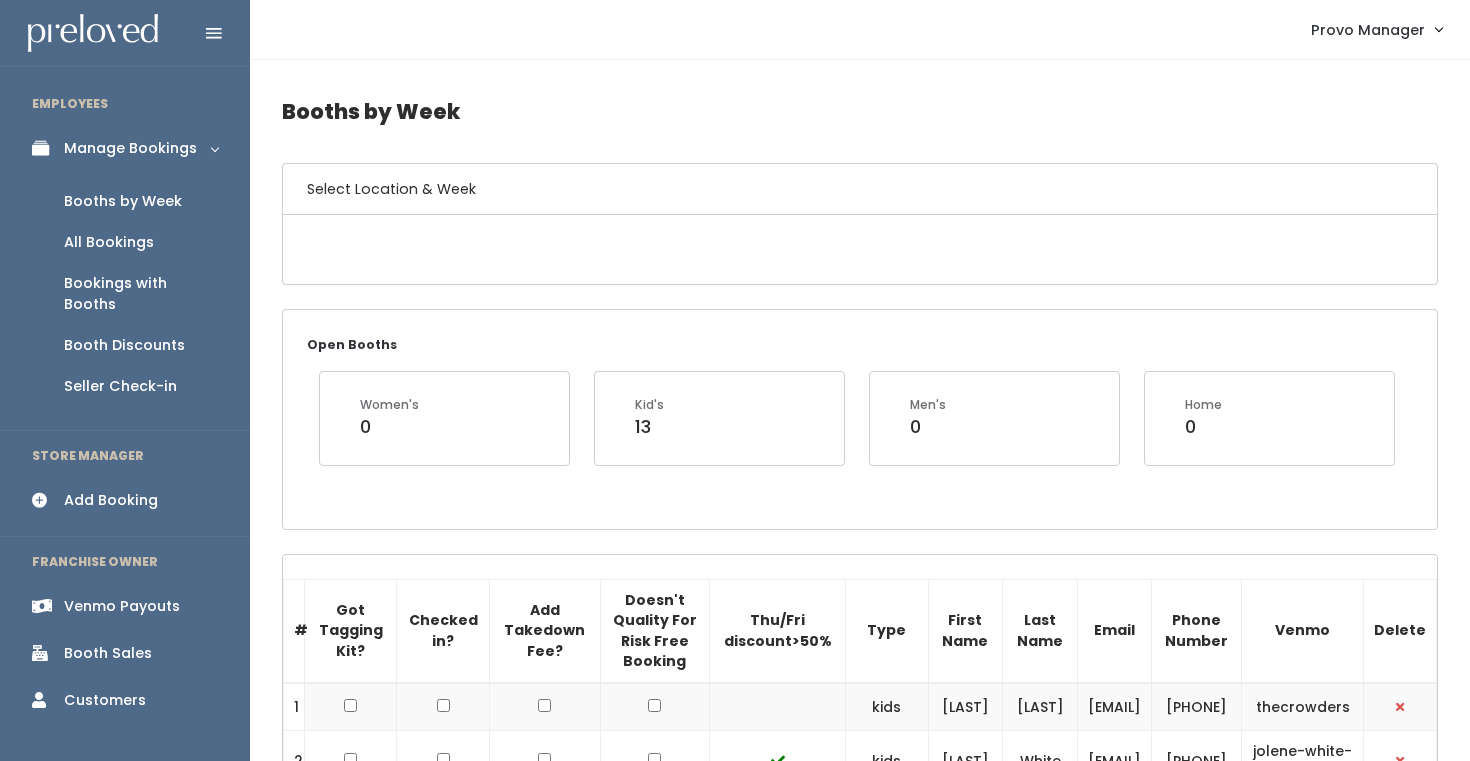 scroll, scrollTop: 0, scrollLeft: 0, axis: both 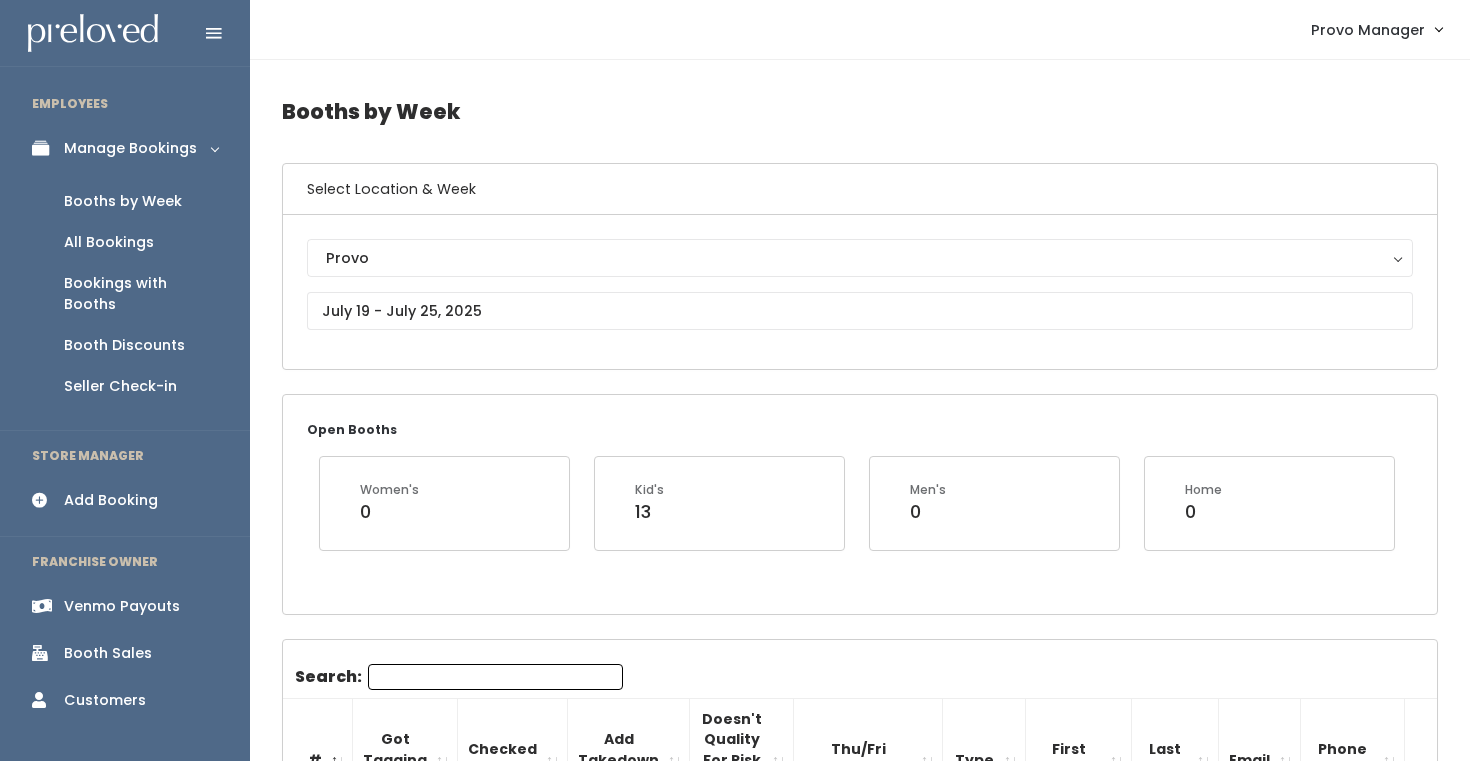 click on "Search:" at bounding box center [495, 677] 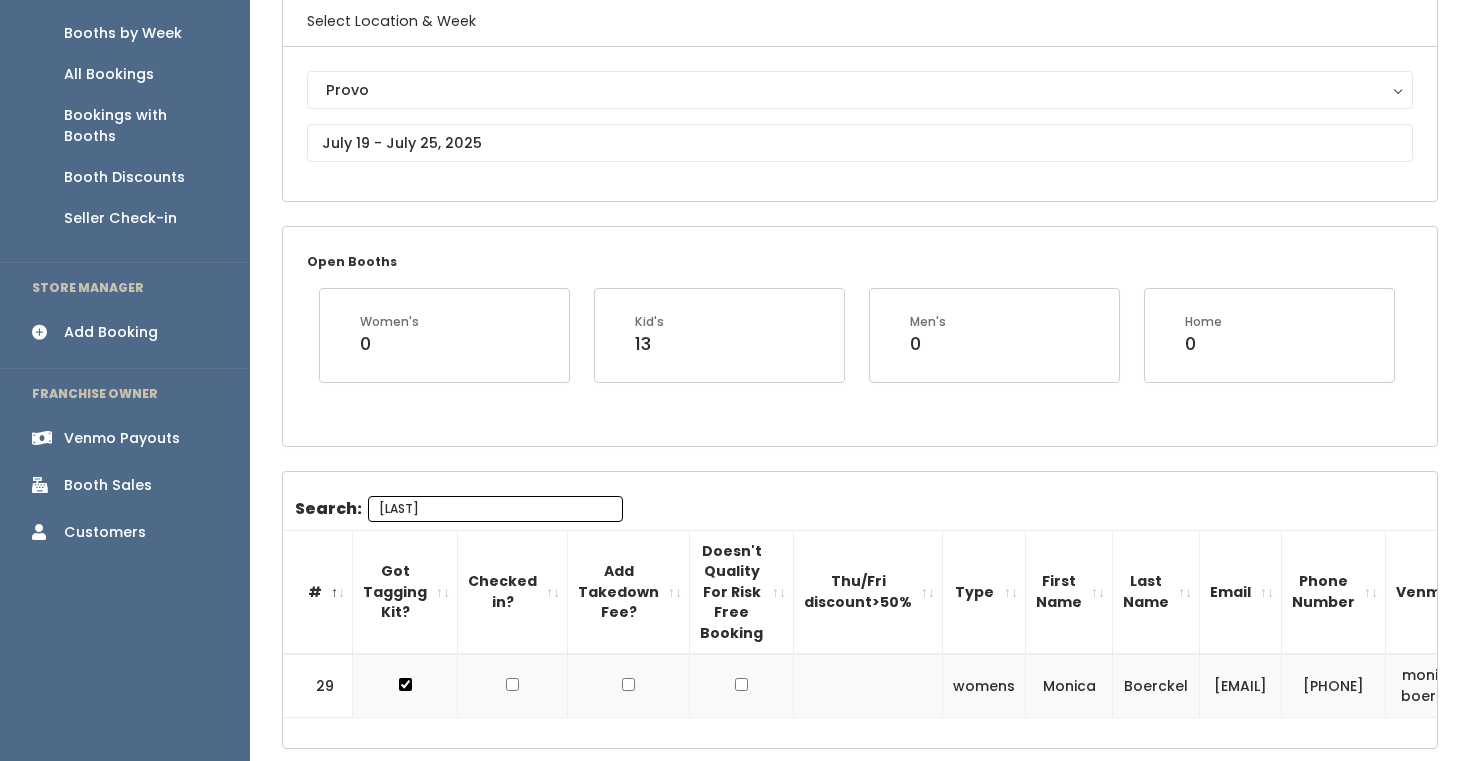 scroll, scrollTop: 195, scrollLeft: 0, axis: vertical 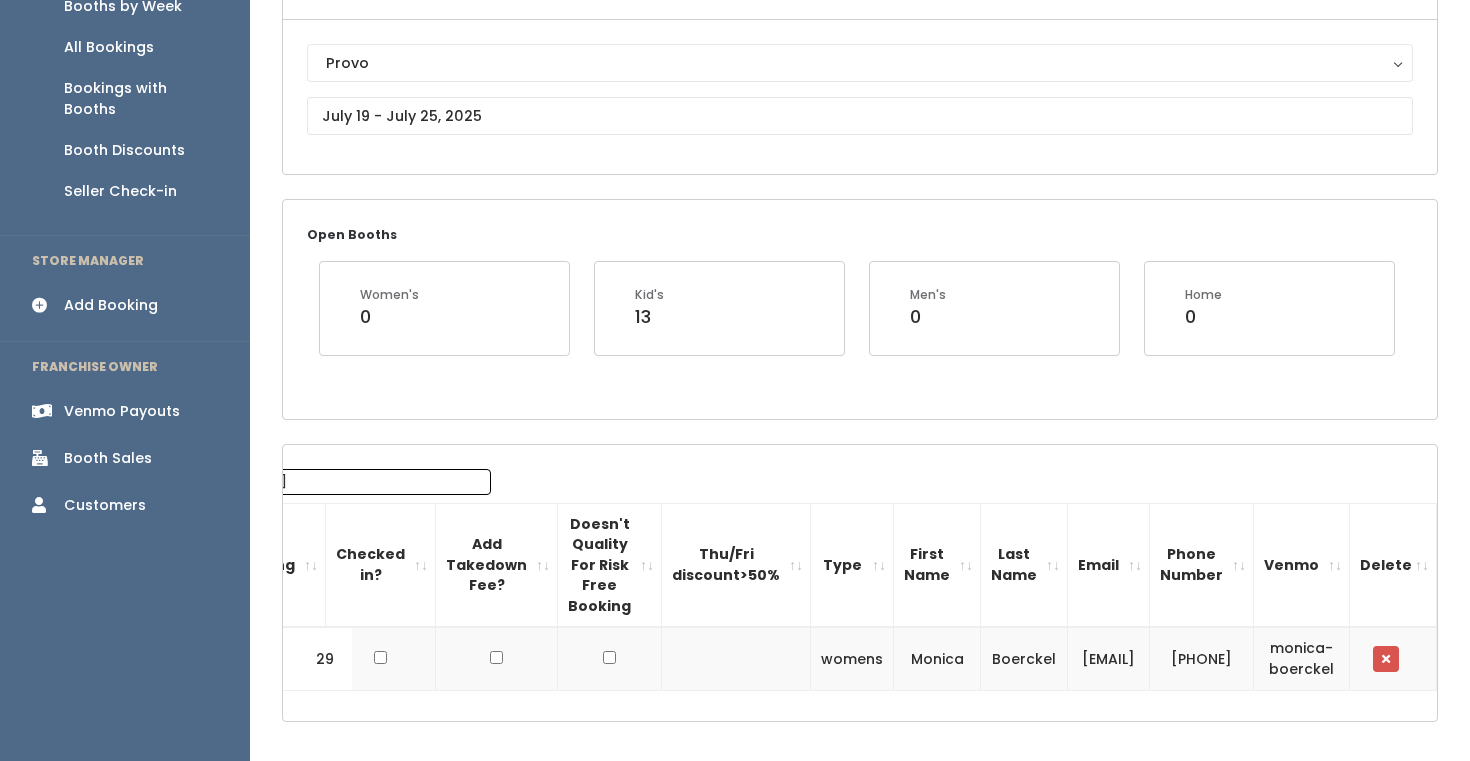 type on "[LAST]" 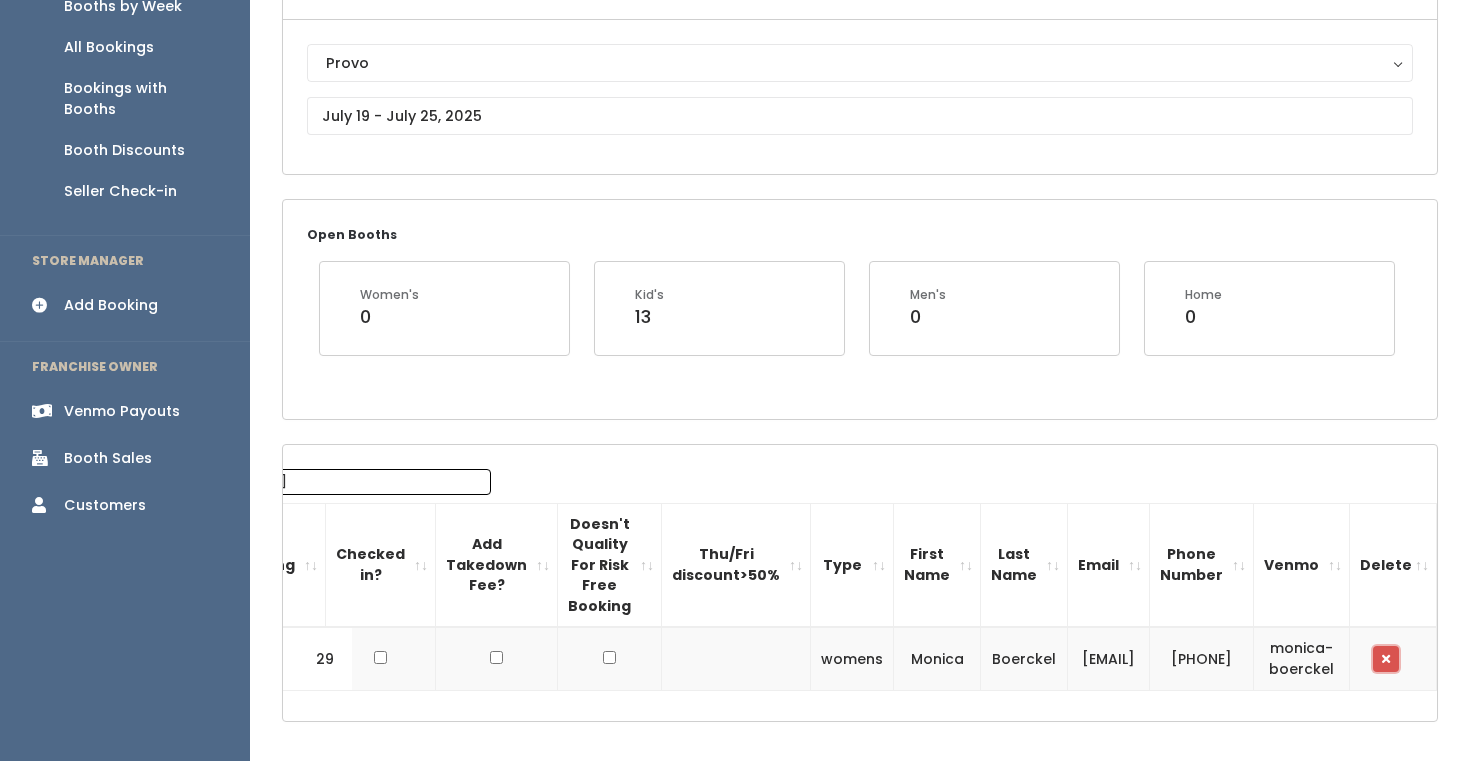 click at bounding box center (1386, 659) 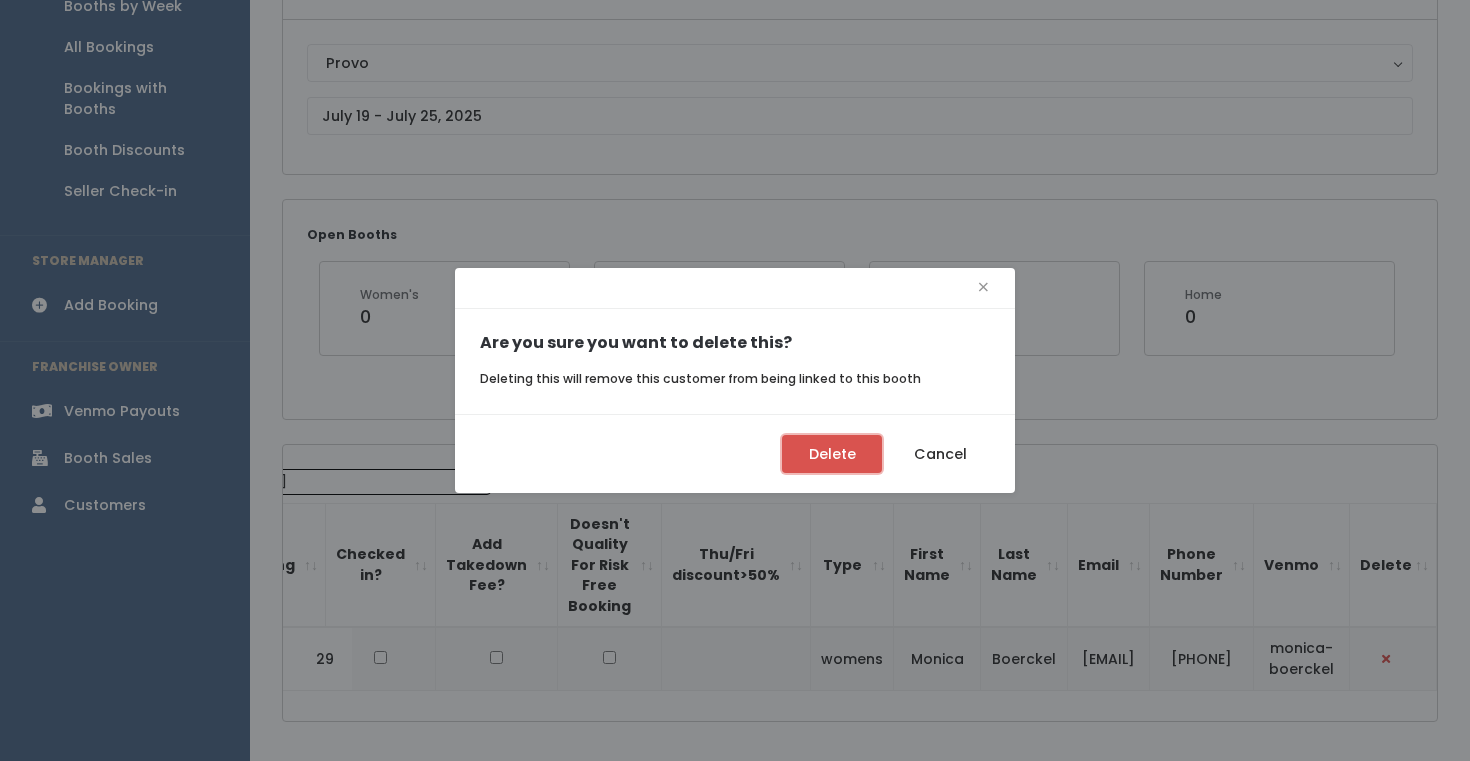 click on "Delete" at bounding box center (832, 454) 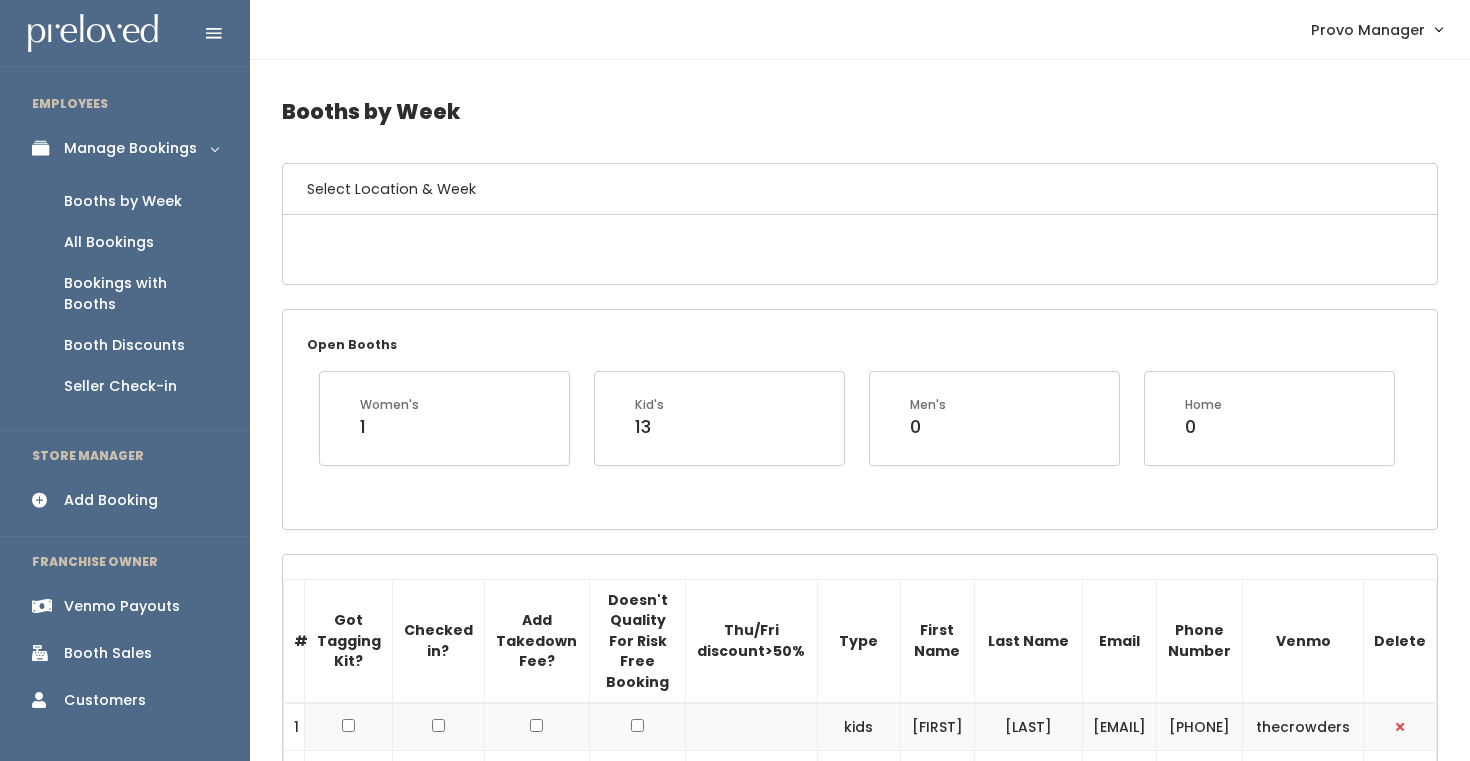 scroll, scrollTop: 194, scrollLeft: 0, axis: vertical 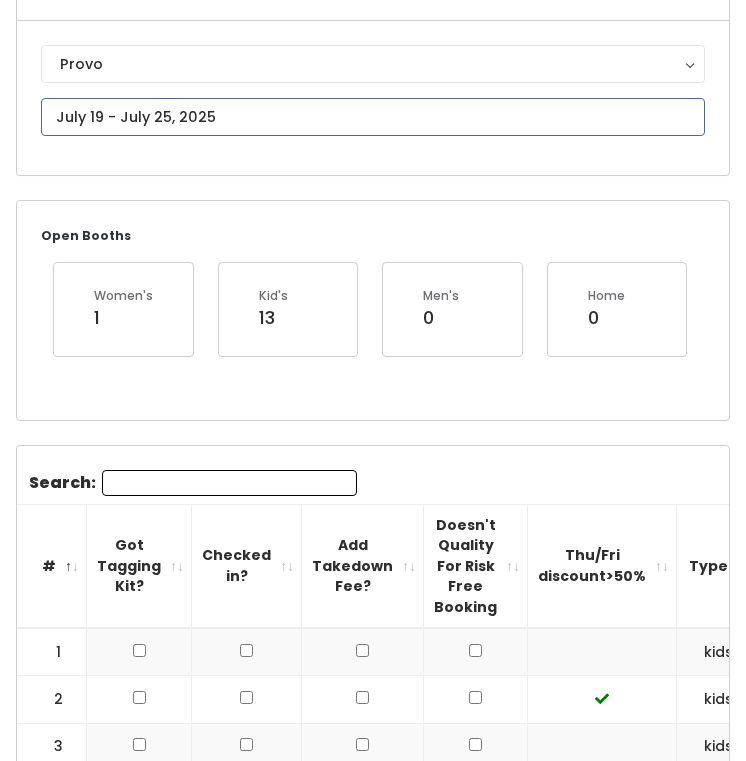 click at bounding box center [373, 117] 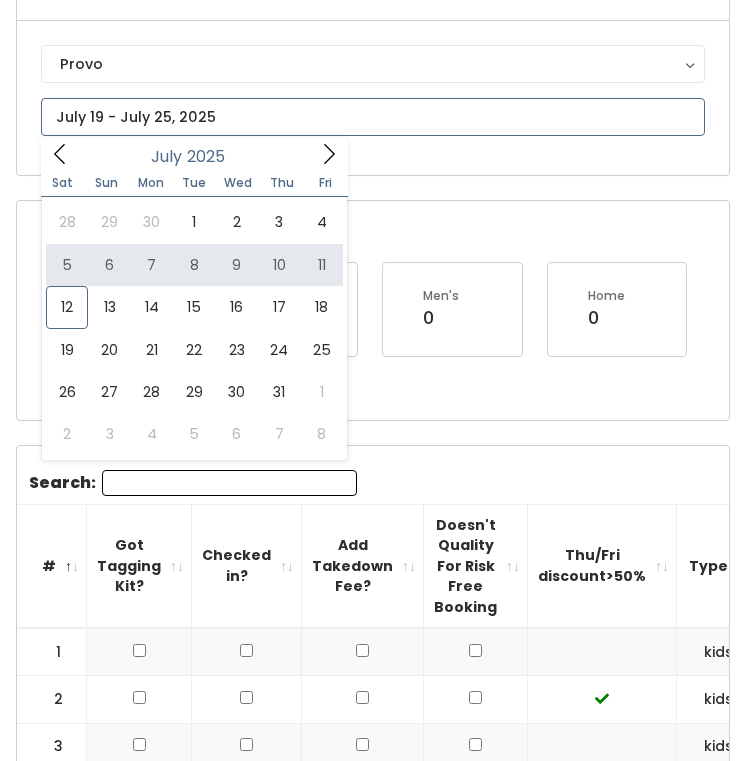 type on "[MONTH] [NUMBER] to [MONTH] [NUMBER]" 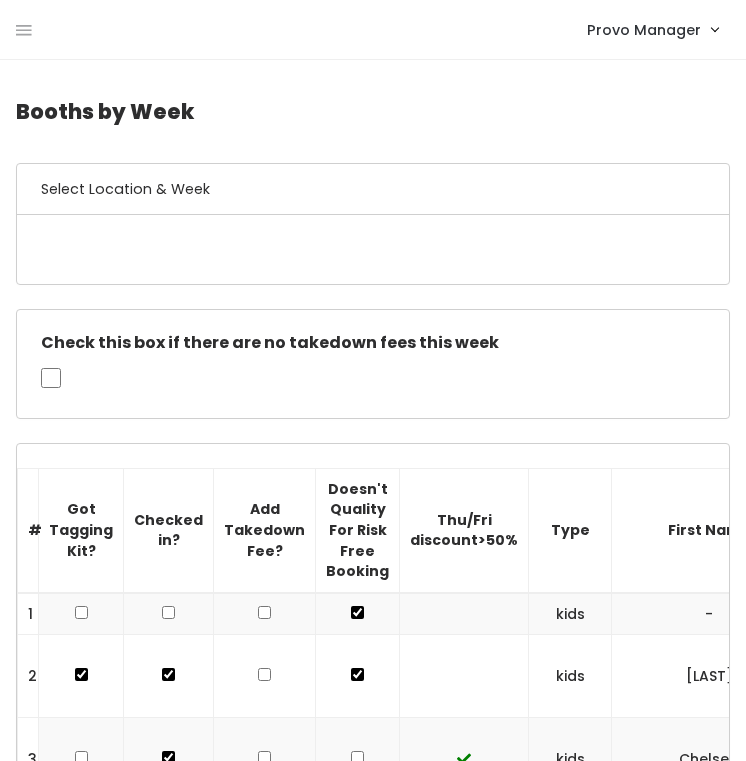 scroll, scrollTop: 0, scrollLeft: 0, axis: both 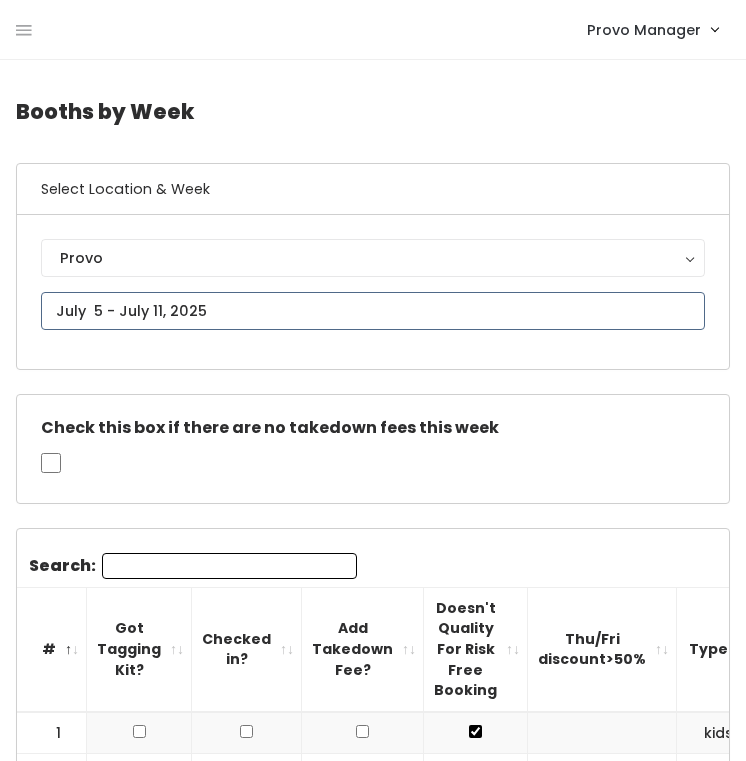 click on "EMPLOYEES
Manage Bookings
Booths by Week
All Bookings
Bookings with Booths
Booth Discounts
Seller Check-in
STORE MANAGER
Add Booking
FRANCHISE OWNER
Venmo Payouts
Booth Sales
Customers" at bounding box center (373, 2945) 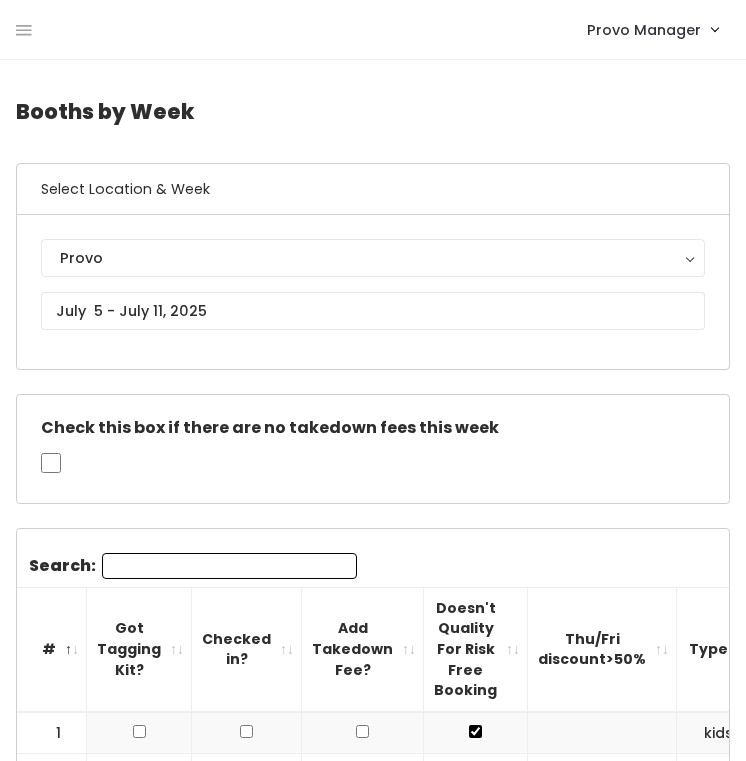 click on "EMPLOYEES
Manage Bookings
Booths by Week
All Bookings
Bookings with Booths
Booth Discounts
Seller Check-in
STORE MANAGER
Add Booking
FRANCHISE OWNER
Venmo Payouts
Booth Sales
Customers" at bounding box center (373, 2945) 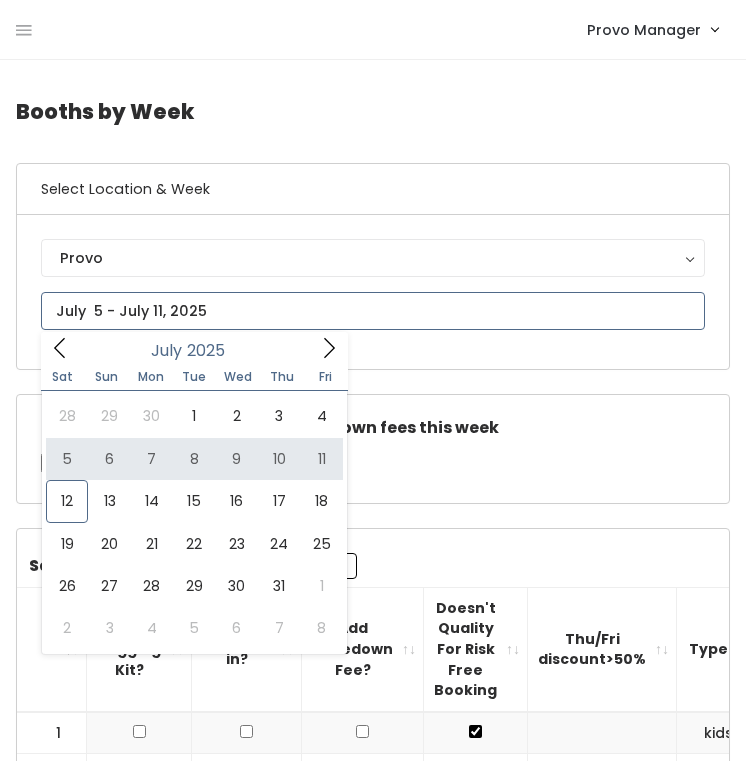 type on "July 5 to July 11" 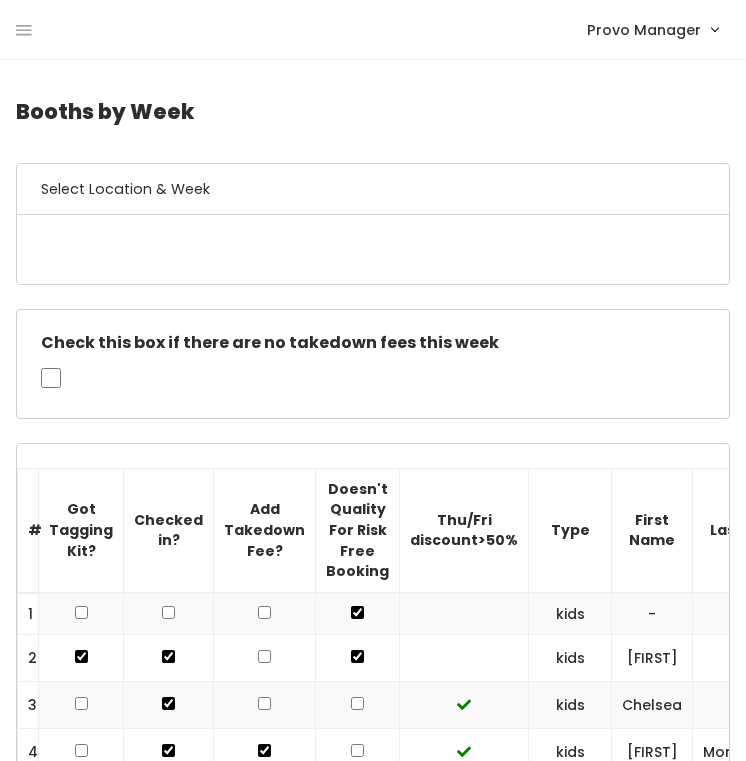 scroll, scrollTop: 0, scrollLeft: 0, axis: both 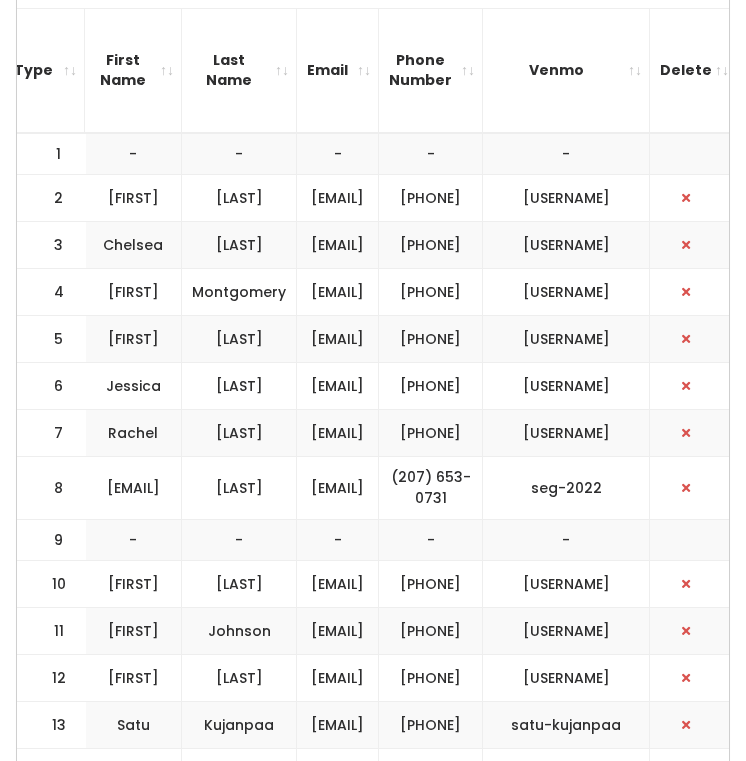 drag, startPoint x: 636, startPoint y: 207, endPoint x: 426, endPoint y: 200, distance: 210.11664 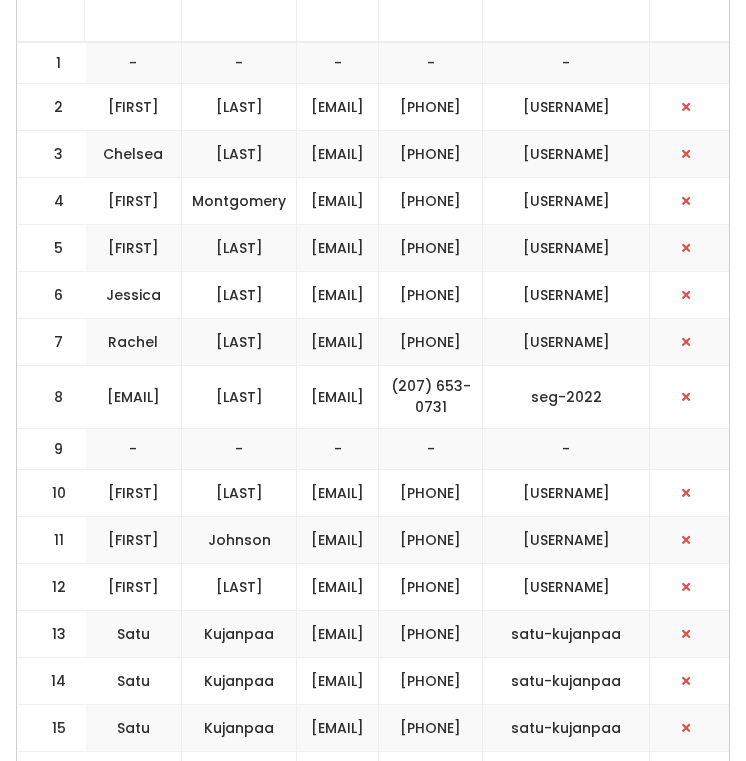 scroll, scrollTop: 694, scrollLeft: 0, axis: vertical 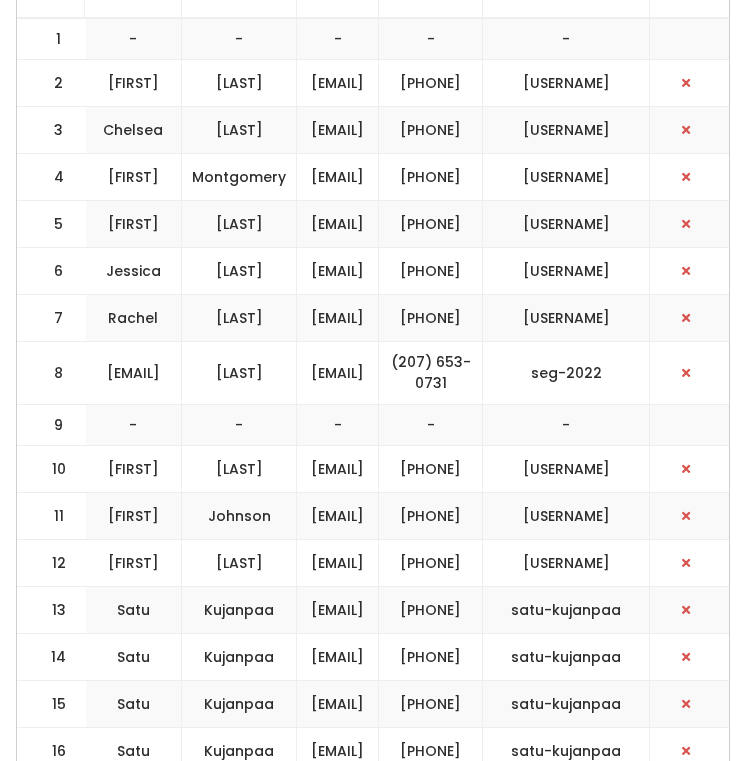 drag, startPoint x: 656, startPoint y: 411, endPoint x: 409, endPoint y: 411, distance: 247 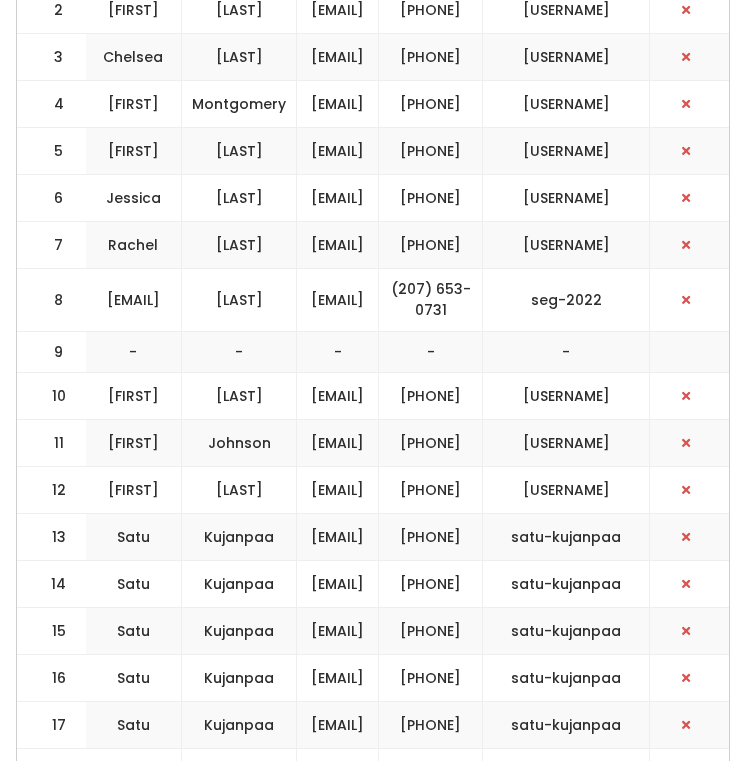 scroll, scrollTop: 789, scrollLeft: 0, axis: vertical 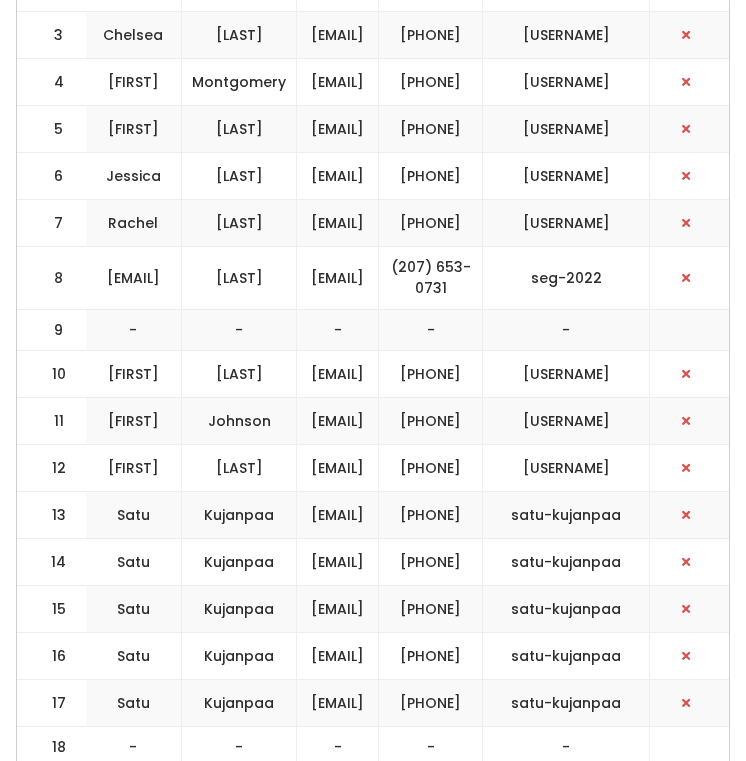 drag, startPoint x: 644, startPoint y: 473, endPoint x: 442, endPoint y: 467, distance: 202.0891 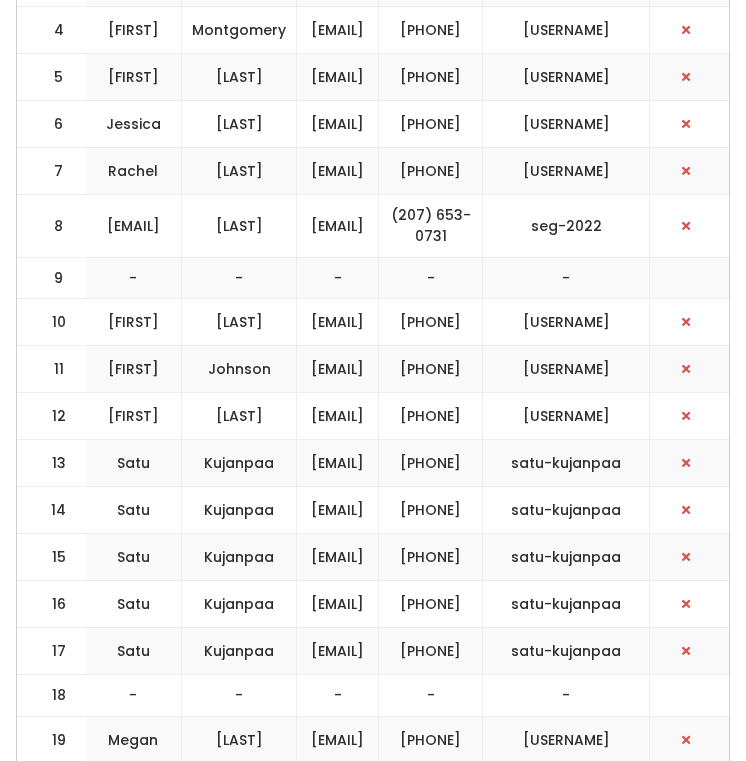 scroll, scrollTop: 852, scrollLeft: 0, axis: vertical 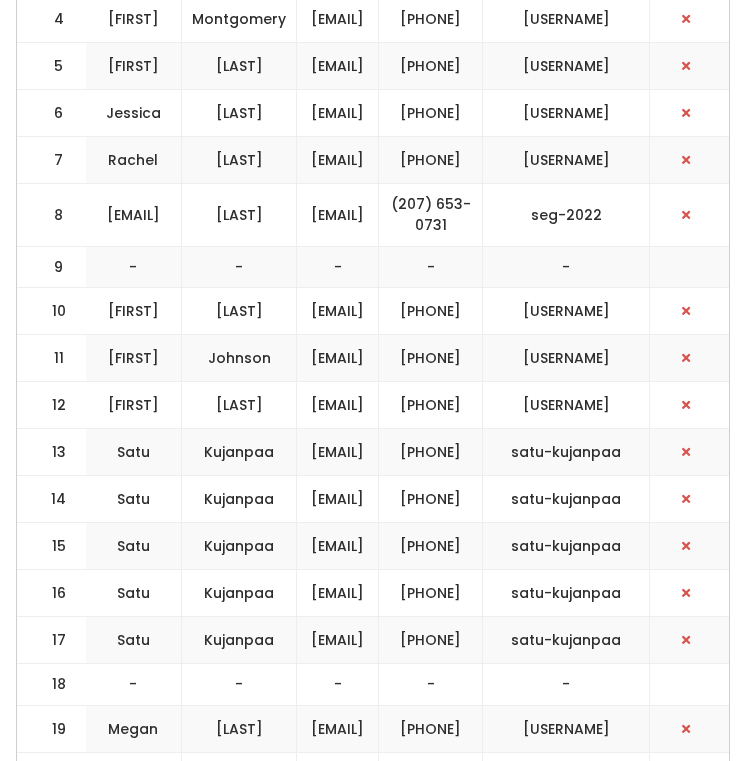 drag, startPoint x: 654, startPoint y: 533, endPoint x: 382, endPoint y: 530, distance: 272.01654 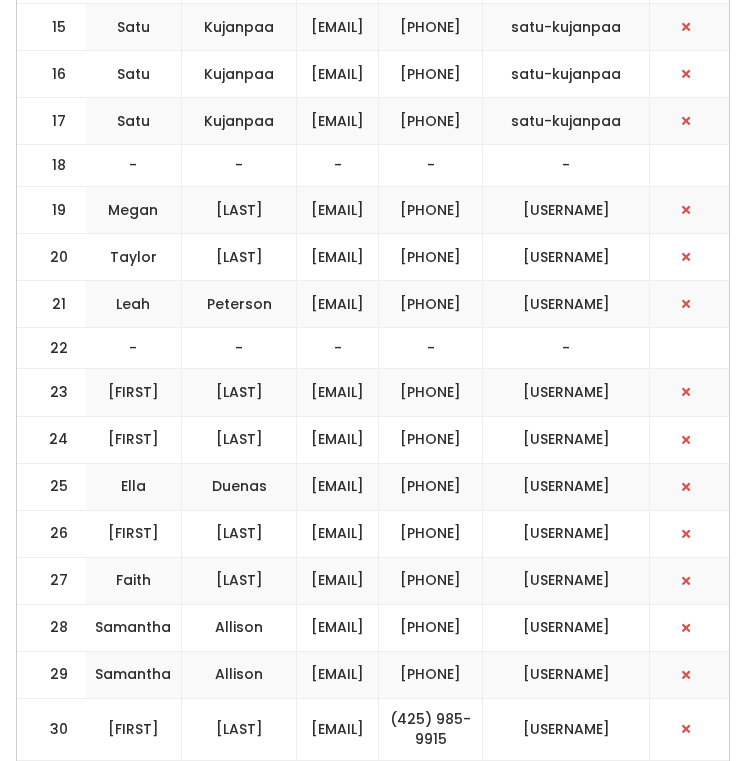 scroll, scrollTop: 1375, scrollLeft: 0, axis: vertical 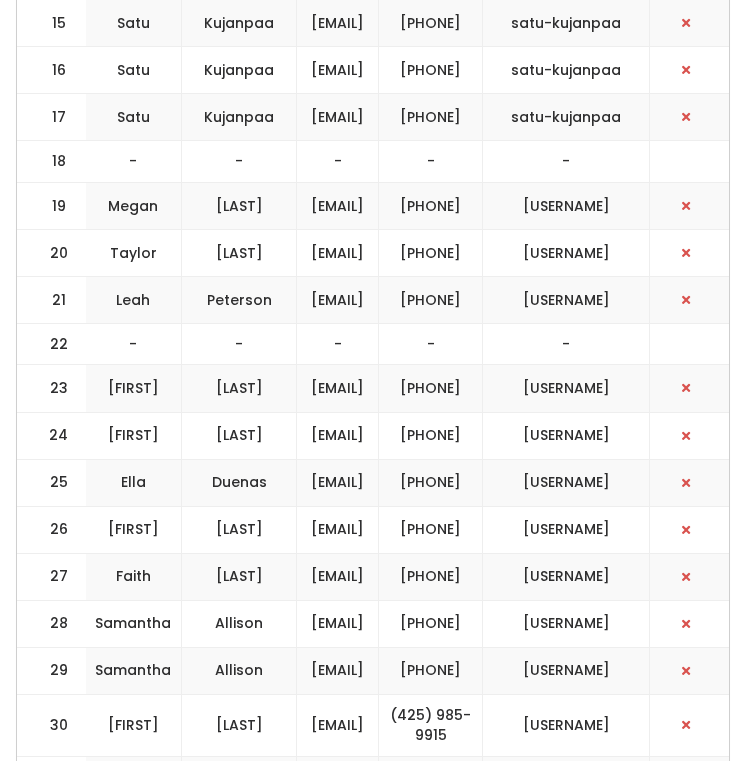 drag, startPoint x: 659, startPoint y: 425, endPoint x: 412, endPoint y: 434, distance: 247.16391 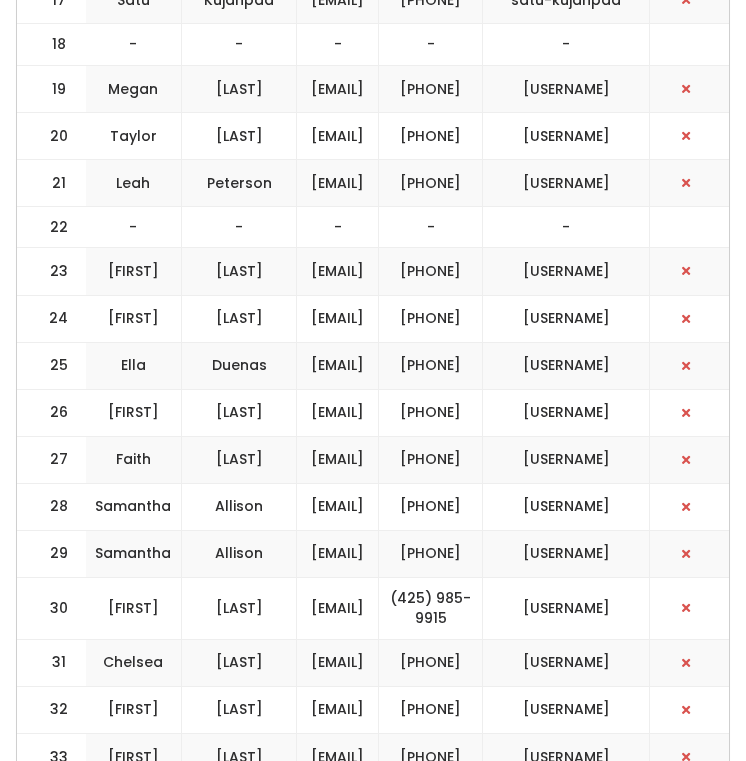 scroll, scrollTop: 1493, scrollLeft: 0, axis: vertical 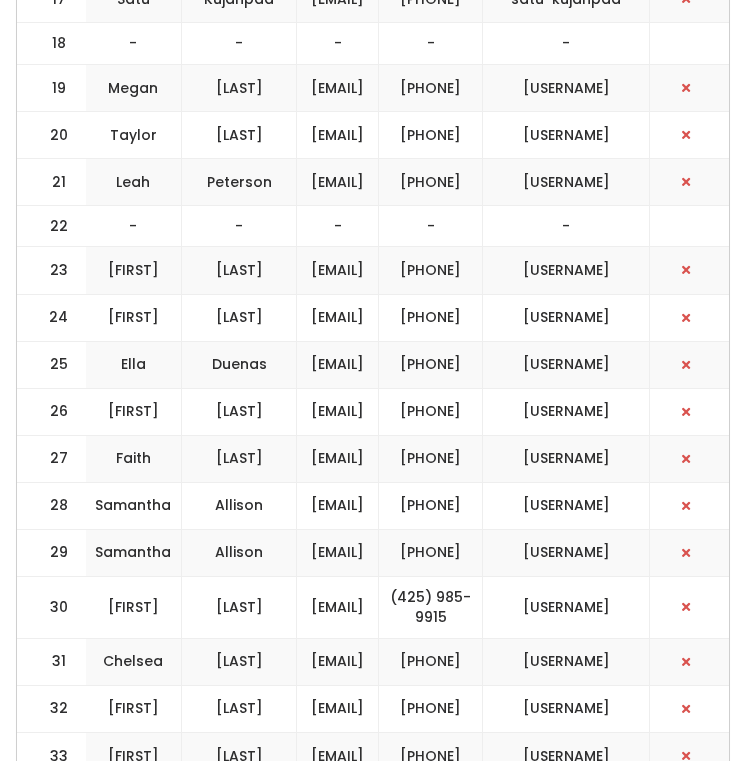 drag, startPoint x: 637, startPoint y: 546, endPoint x: 426, endPoint y: 540, distance: 211.0853 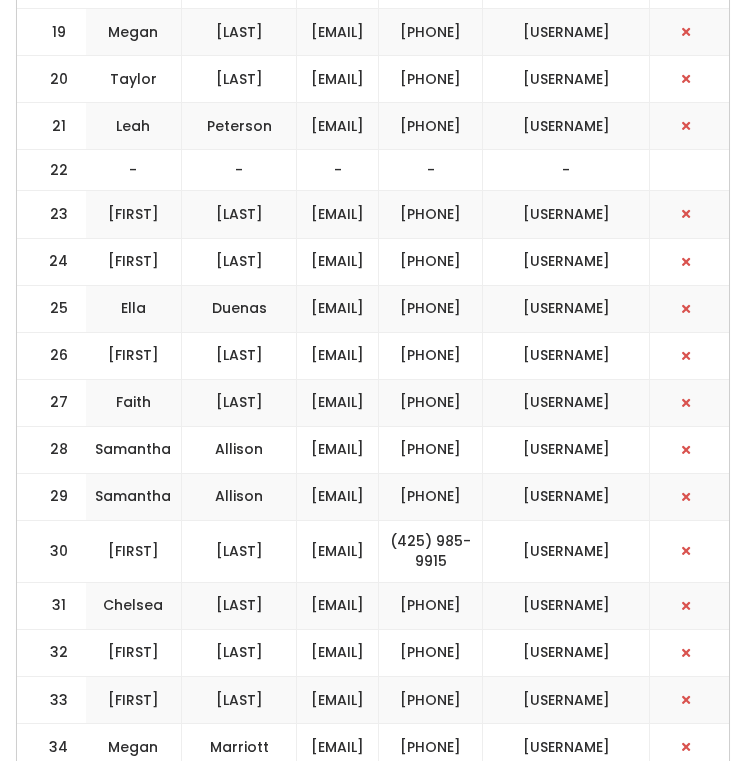 scroll, scrollTop: 1562, scrollLeft: 0, axis: vertical 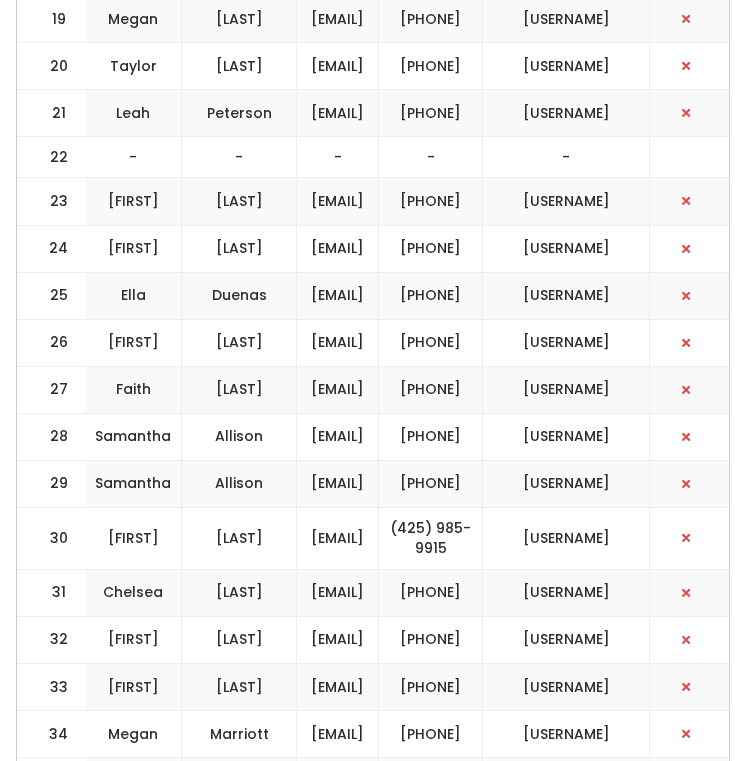 drag, startPoint x: 646, startPoint y: 648, endPoint x: 410, endPoint y: 646, distance: 236.00847 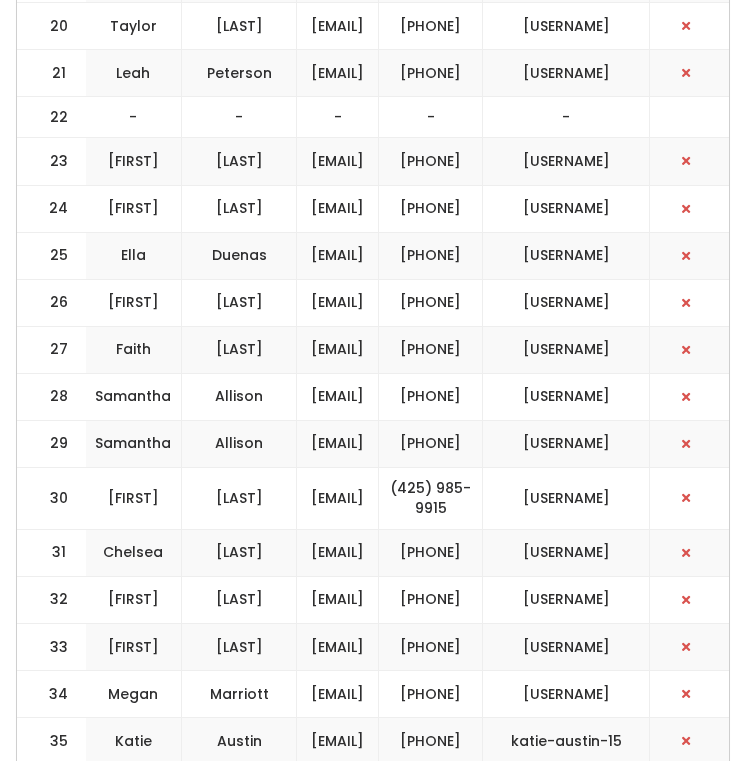 scroll, scrollTop: 1610, scrollLeft: 0, axis: vertical 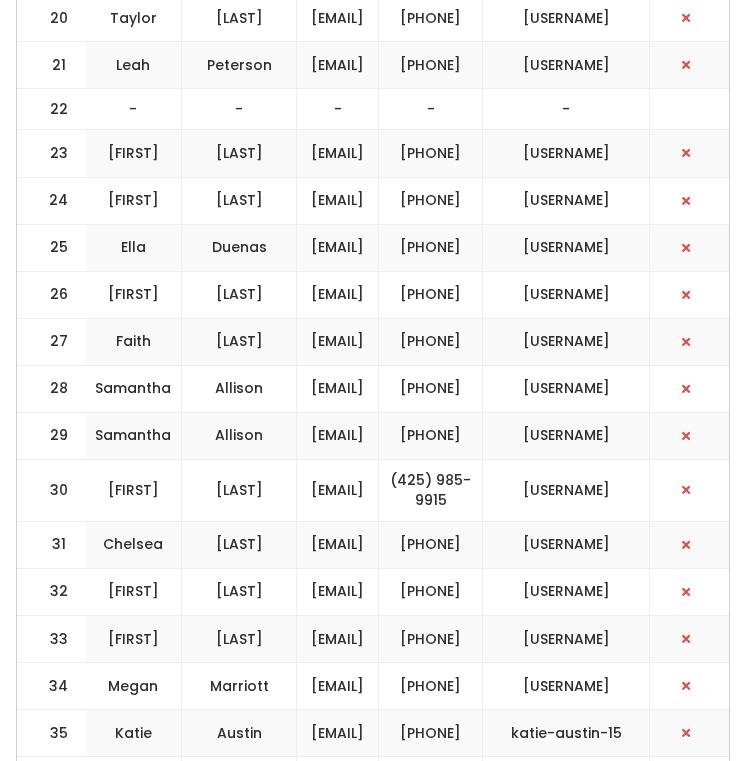drag, startPoint x: 641, startPoint y: 675, endPoint x: 405, endPoint y: 672, distance: 236.01907 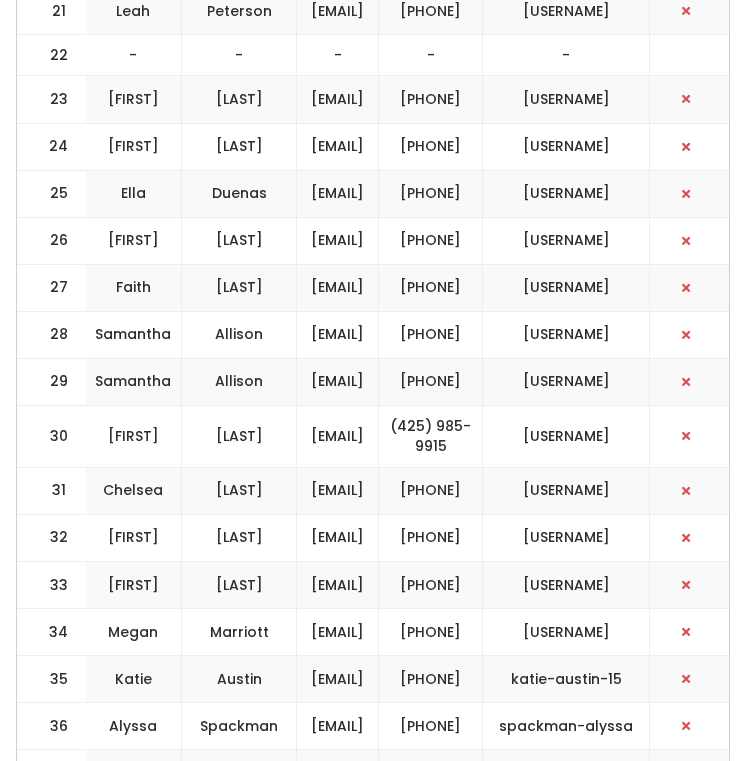 scroll, scrollTop: 1685, scrollLeft: 0, axis: vertical 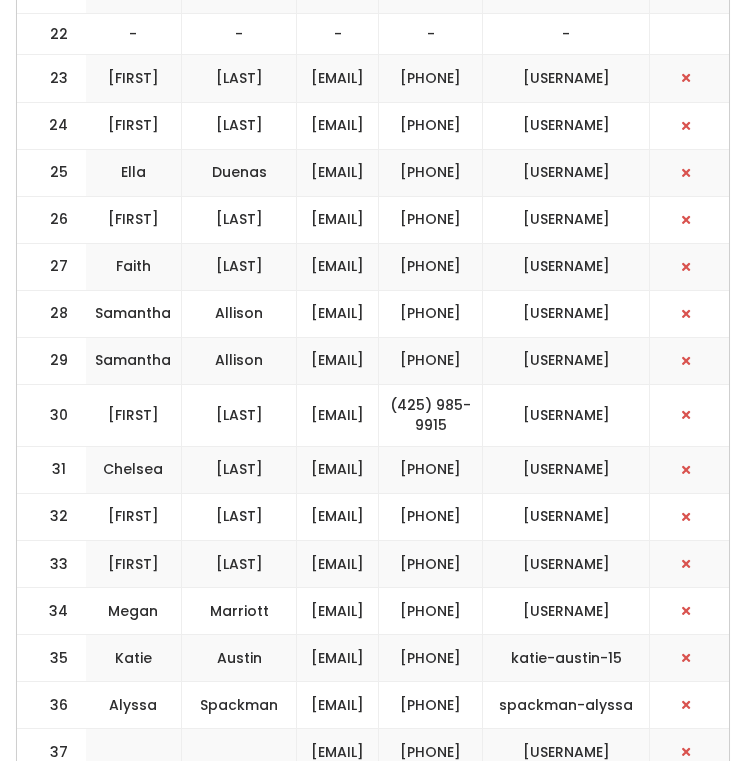drag, startPoint x: 647, startPoint y: 657, endPoint x: 395, endPoint y: 645, distance: 252.28555 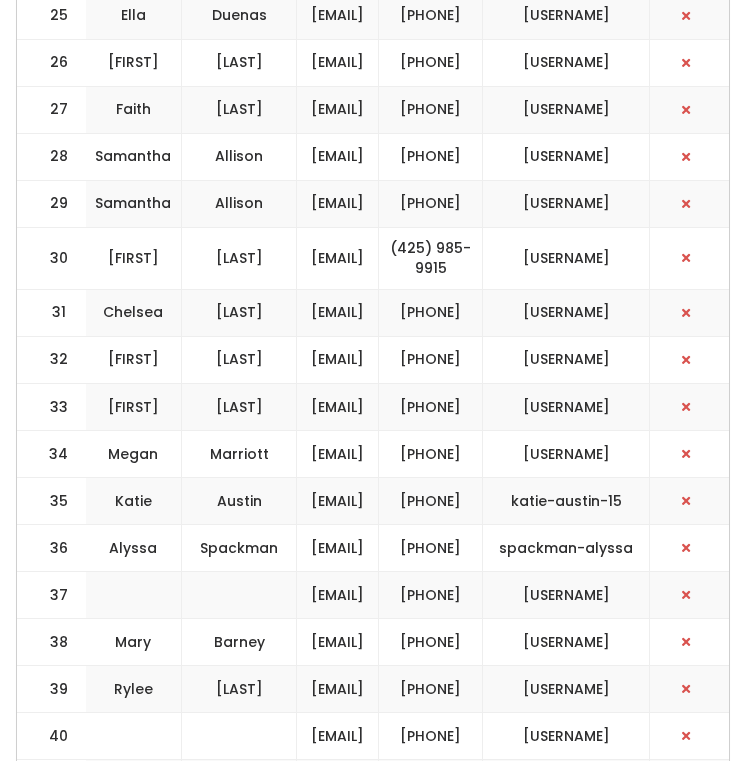 scroll, scrollTop: 1848, scrollLeft: 0, axis: vertical 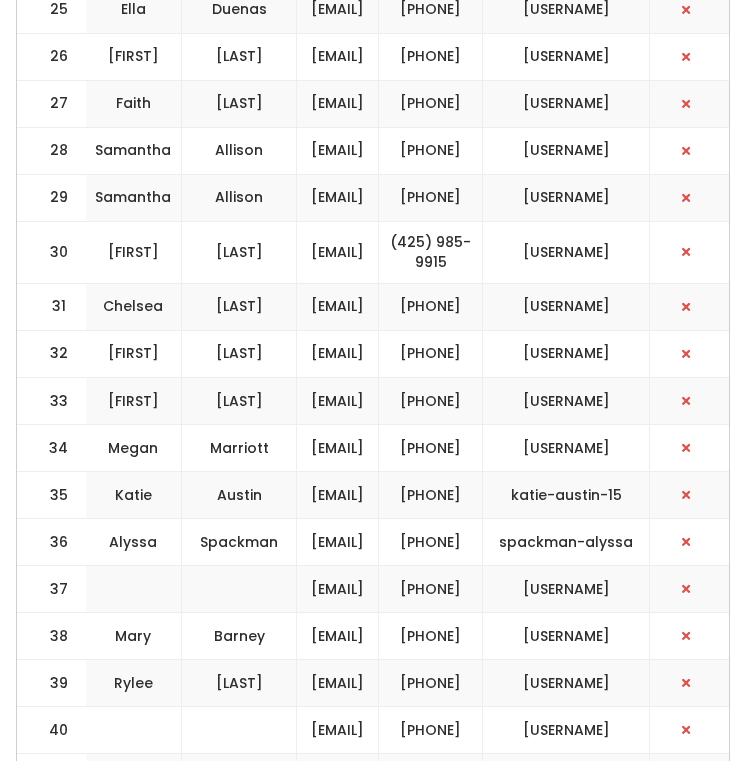 click on "[EMAIL]" at bounding box center [338, 252] 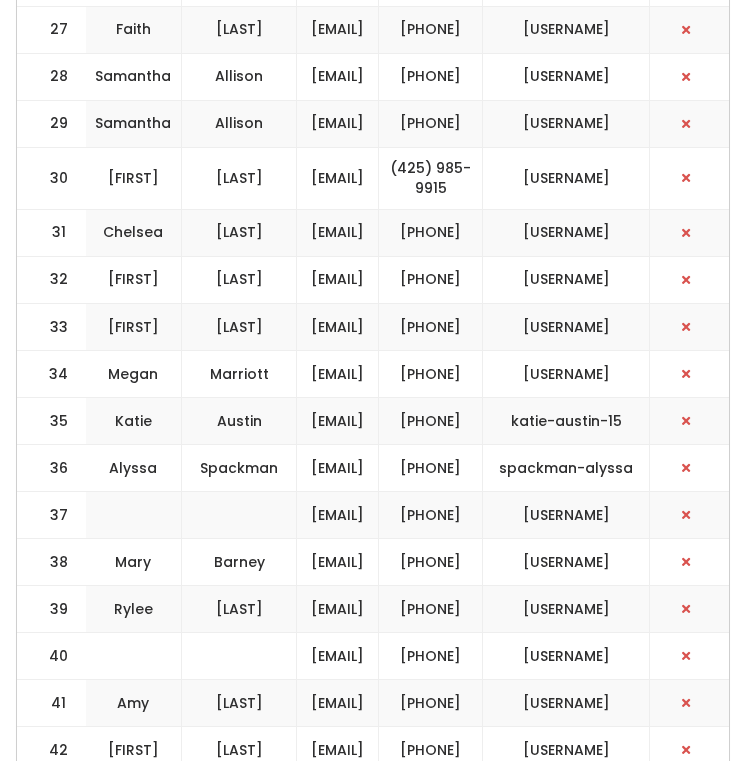 drag, startPoint x: 629, startPoint y: 676, endPoint x: 458, endPoint y: 669, distance: 171.14322 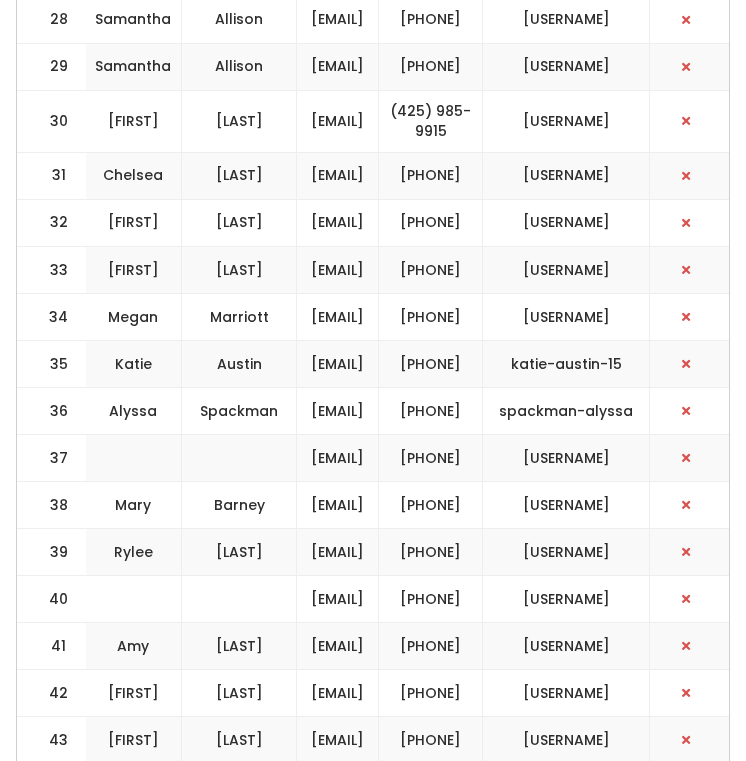 scroll, scrollTop: 1992, scrollLeft: 0, axis: vertical 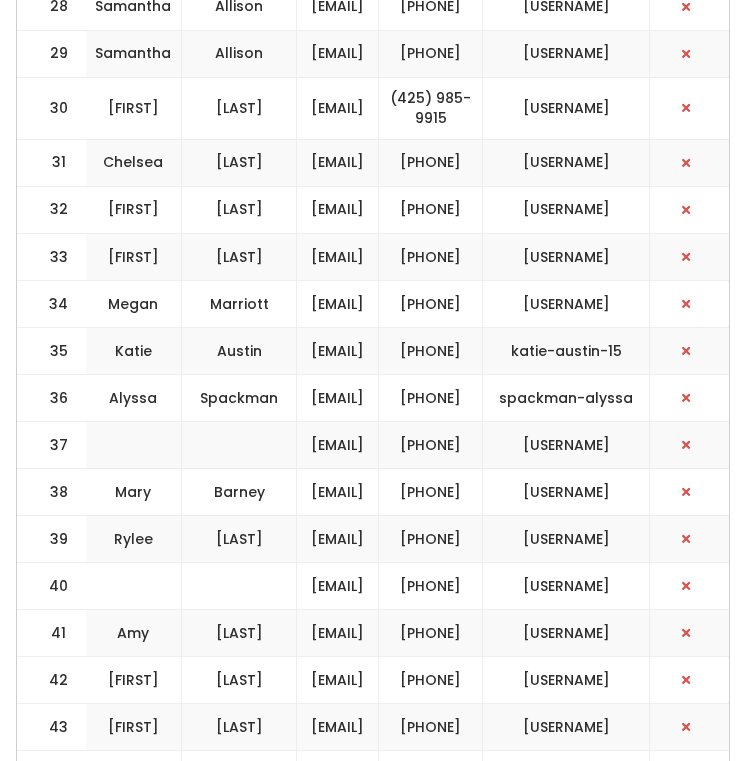drag, startPoint x: 610, startPoint y: 657, endPoint x: 405, endPoint y: 656, distance: 205.00244 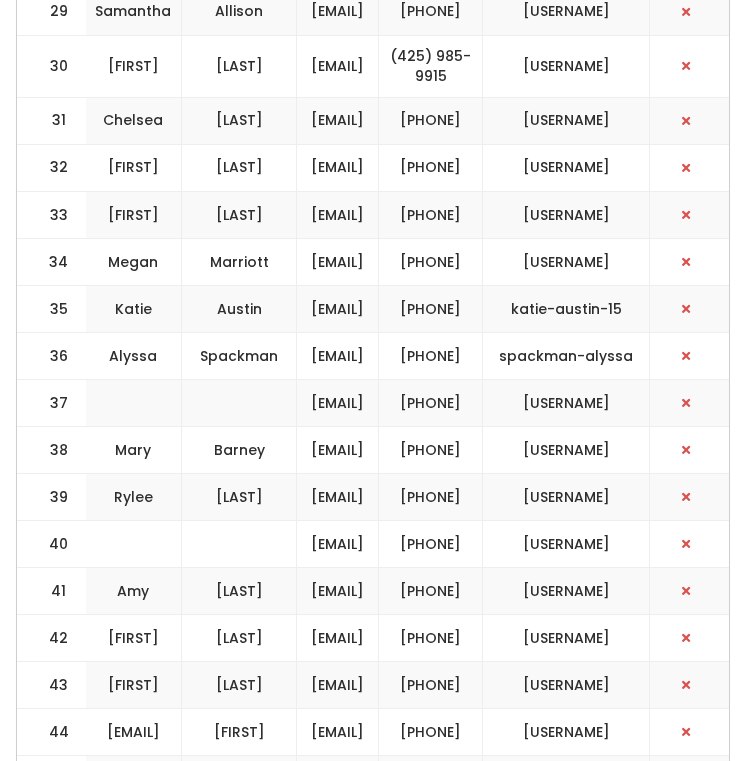 click on "[EMAIL]" at bounding box center (338, 261) 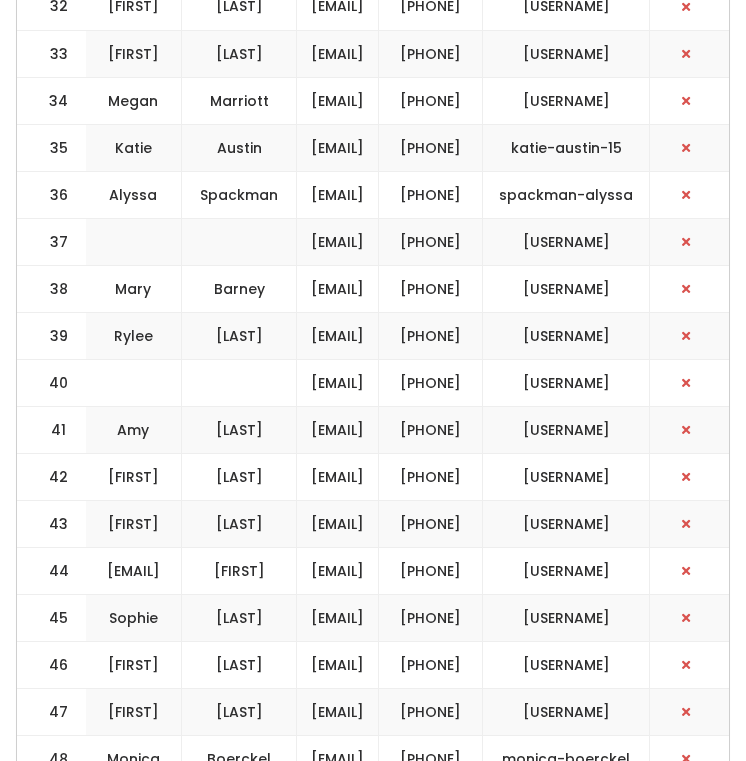 scroll, scrollTop: 2202, scrollLeft: 0, axis: vertical 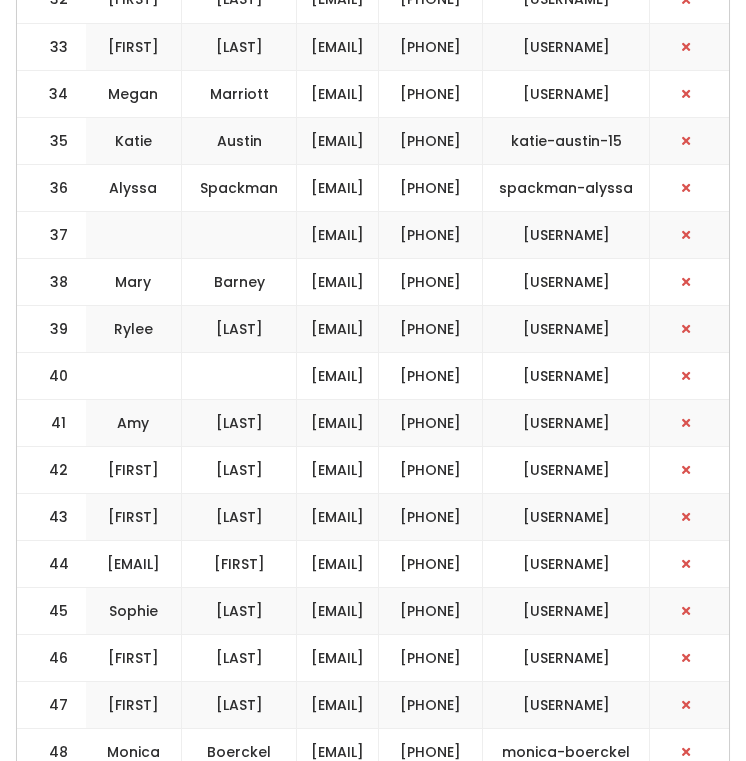 drag, startPoint x: 435, startPoint y: 569, endPoint x: 664, endPoint y: 575, distance: 229.07858 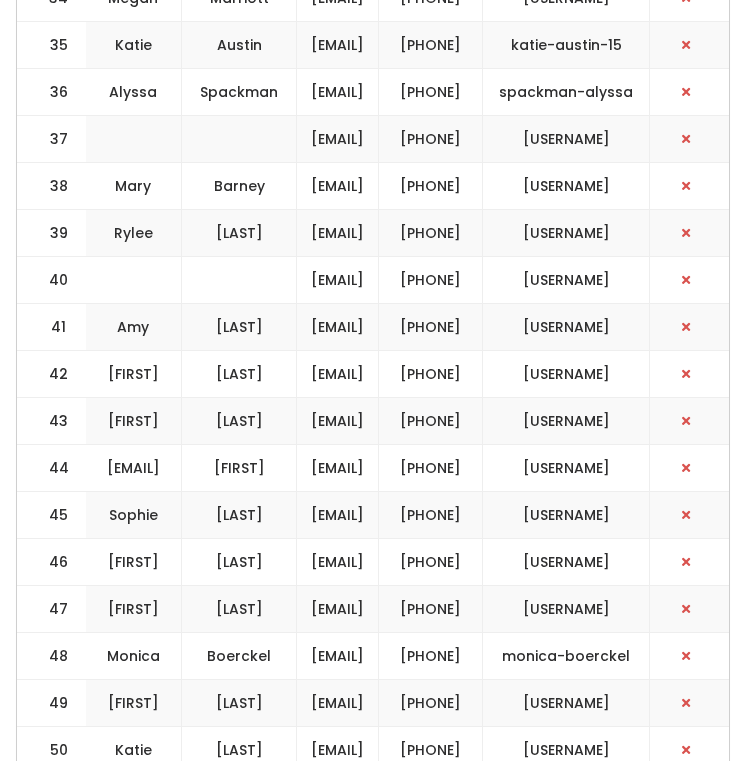 scroll, scrollTop: 2323, scrollLeft: 0, axis: vertical 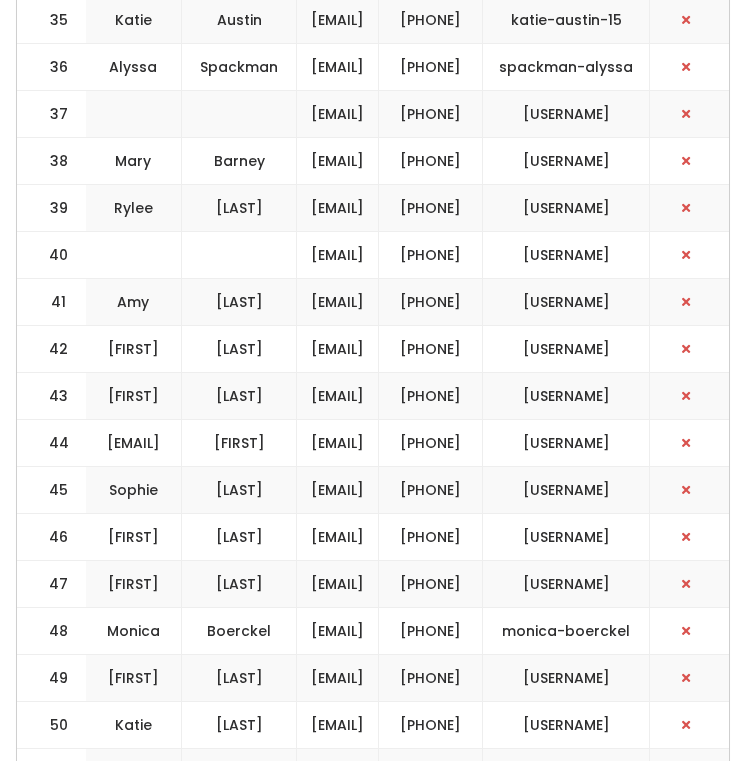 drag, startPoint x: 428, startPoint y: 566, endPoint x: 651, endPoint y: 569, distance: 223.02017 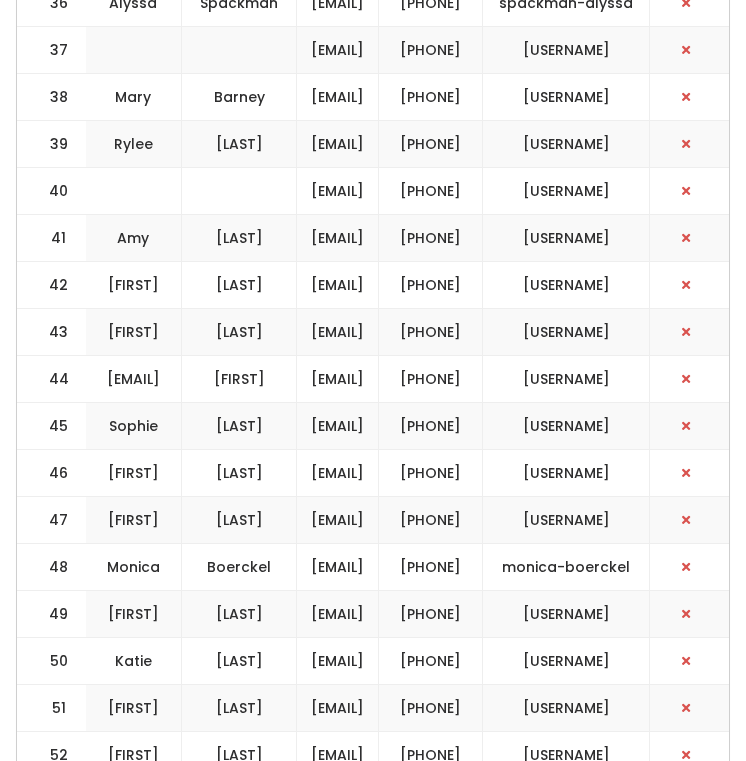 scroll, scrollTop: 2431, scrollLeft: 0, axis: vertical 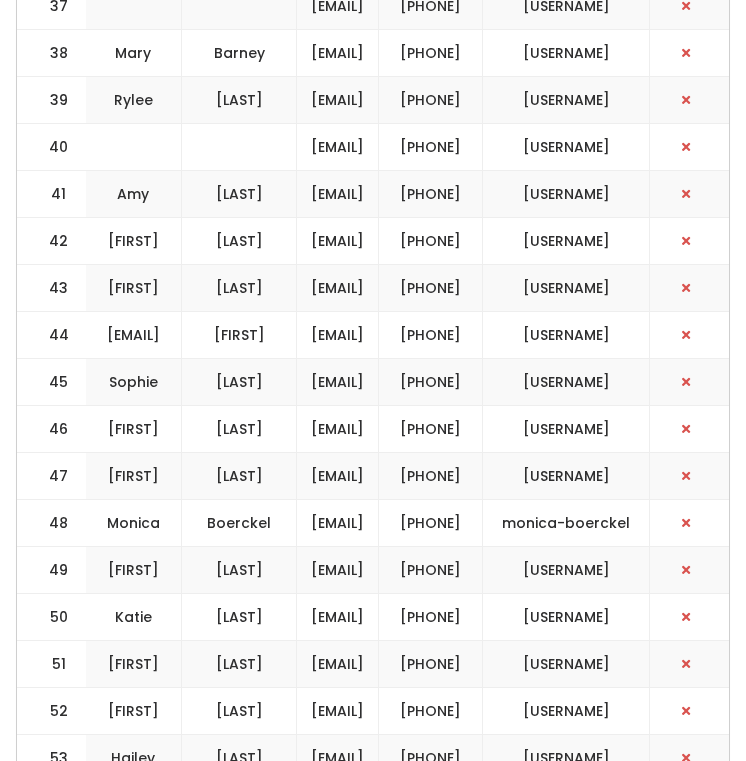 drag, startPoint x: 646, startPoint y: 531, endPoint x: 434, endPoint y: 532, distance: 212.00237 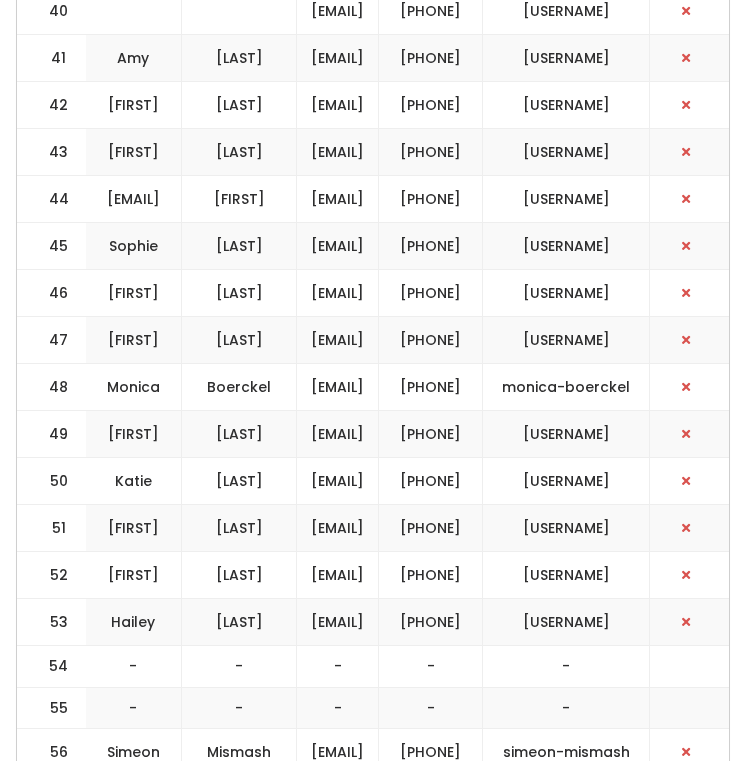scroll, scrollTop: 2568, scrollLeft: 0, axis: vertical 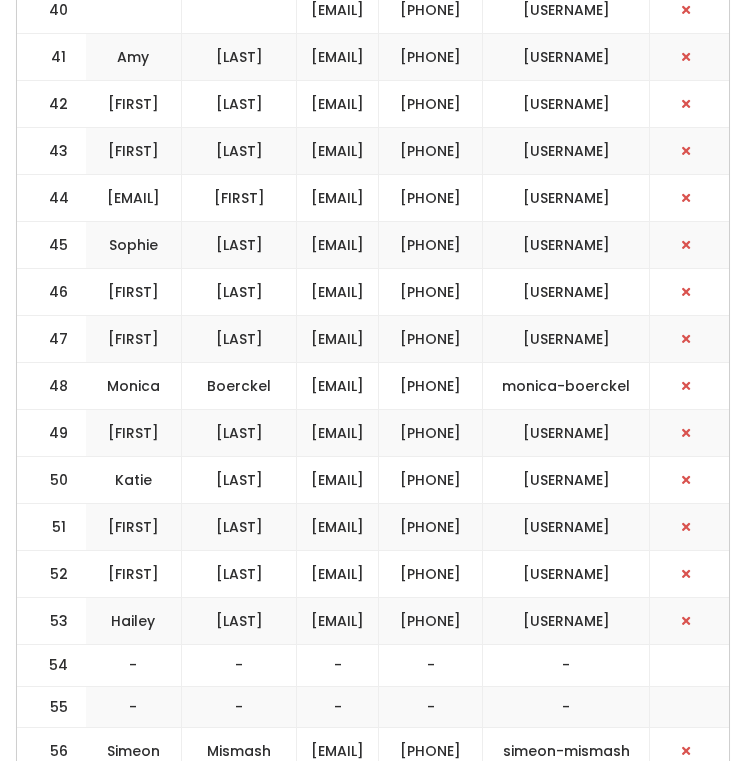 drag, startPoint x: 439, startPoint y: 646, endPoint x: 630, endPoint y: 645, distance: 191.00262 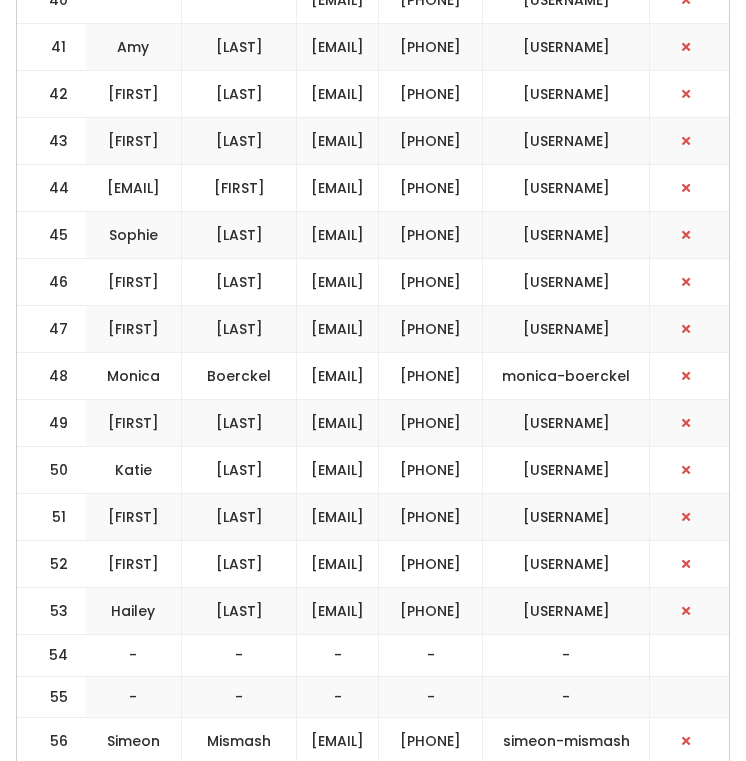 drag, startPoint x: 415, startPoint y: 694, endPoint x: 654, endPoint y: 698, distance: 239.03348 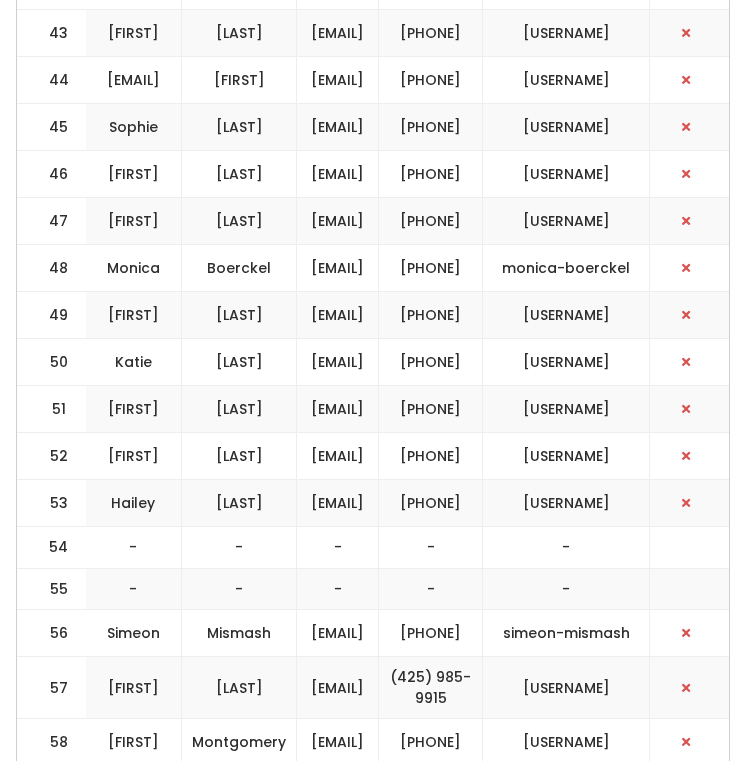 scroll, scrollTop: 2687, scrollLeft: 0, axis: vertical 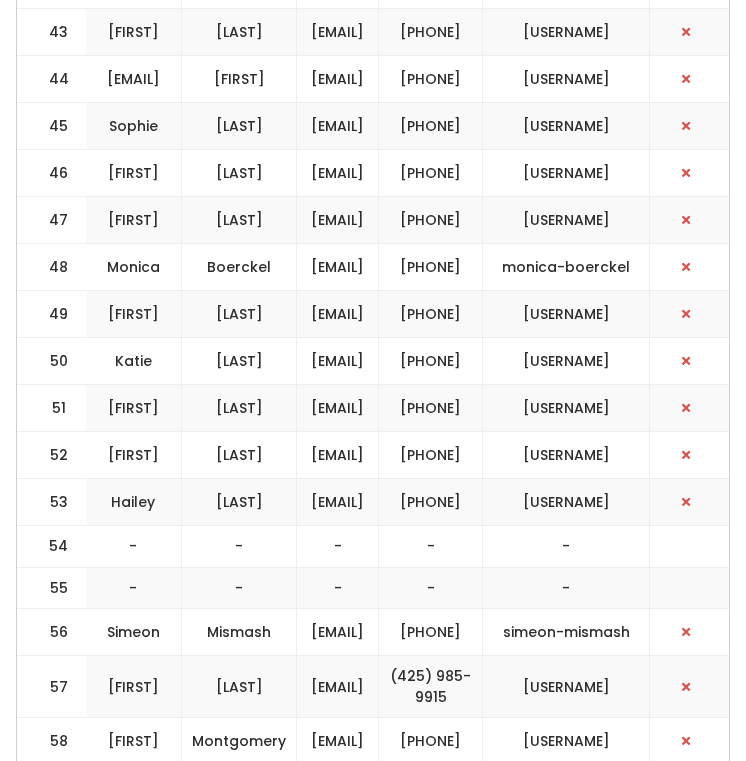 drag, startPoint x: 429, startPoint y: 652, endPoint x: 648, endPoint y: 653, distance: 219.00229 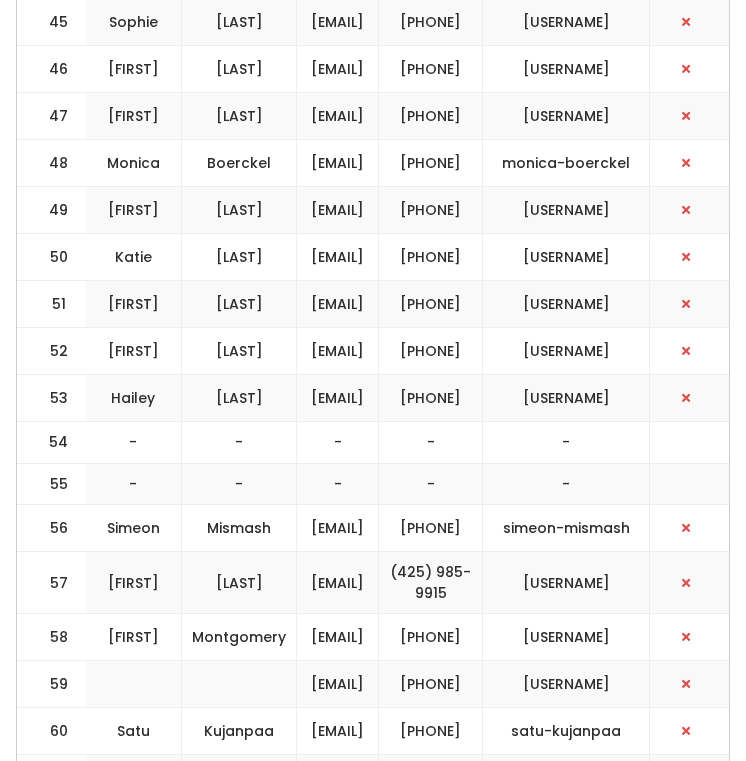 scroll, scrollTop: 2792, scrollLeft: 0, axis: vertical 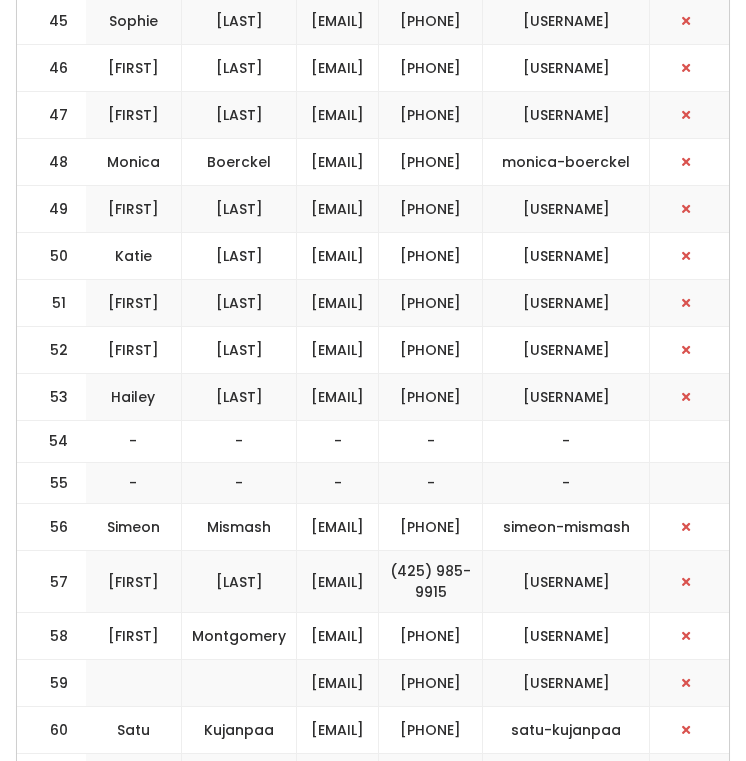 drag, startPoint x: 423, startPoint y: 601, endPoint x: 651, endPoint y: 608, distance: 228.10744 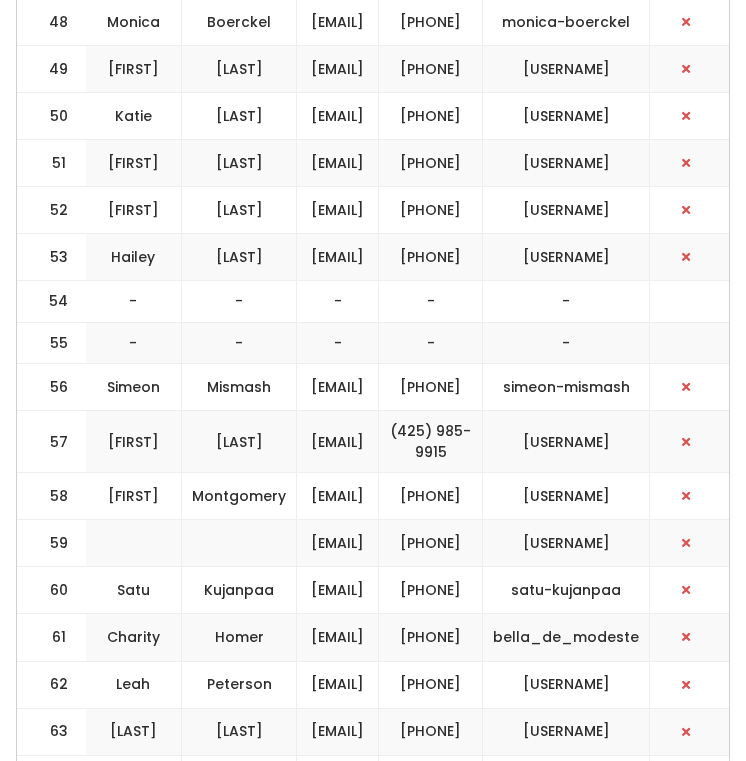 scroll, scrollTop: 2935, scrollLeft: 0, axis: vertical 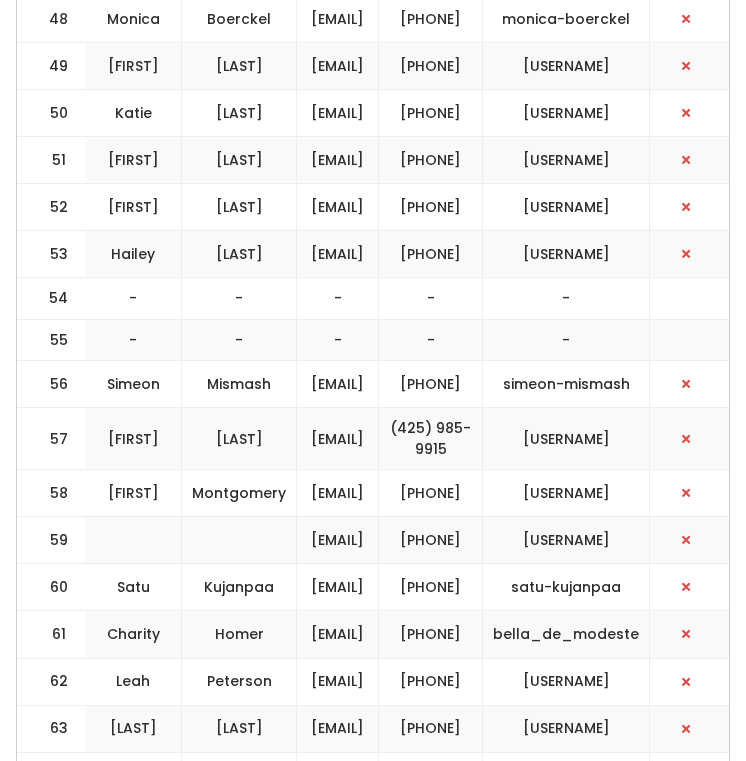 drag, startPoint x: 431, startPoint y: 652, endPoint x: 649, endPoint y: 662, distance: 218.22923 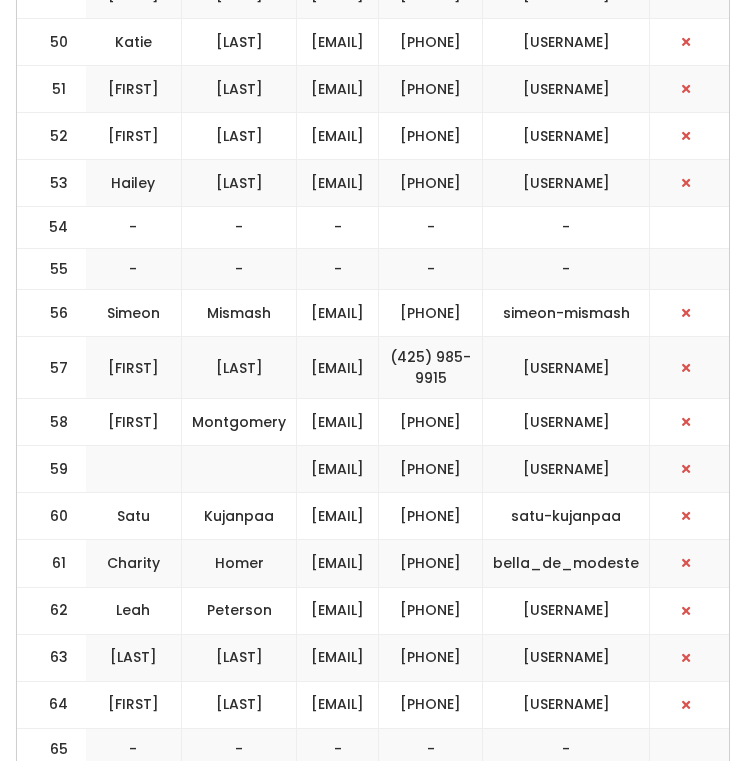 scroll, scrollTop: 3020, scrollLeft: 0, axis: vertical 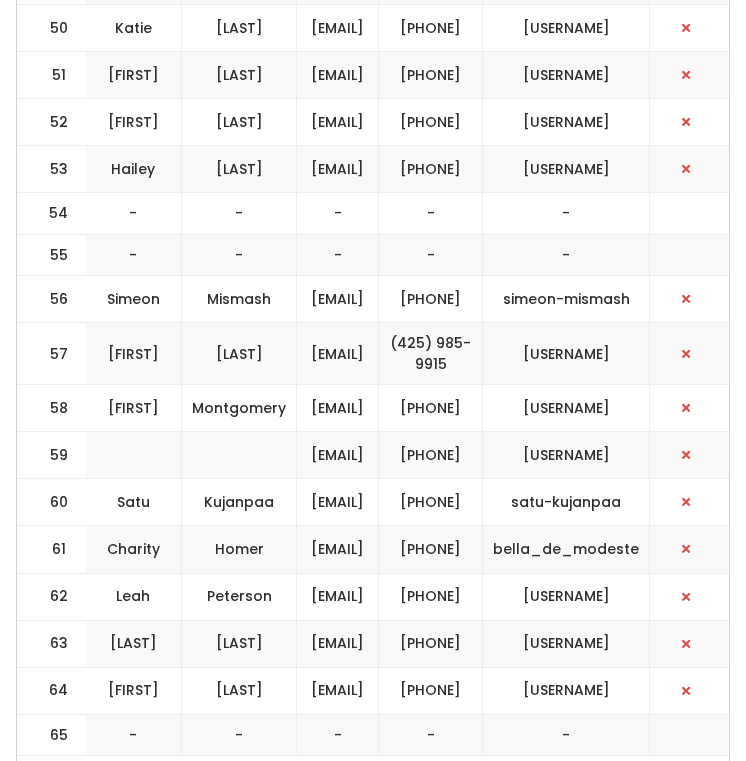 drag, startPoint x: 432, startPoint y: 624, endPoint x: 638, endPoint y: 623, distance: 206.00243 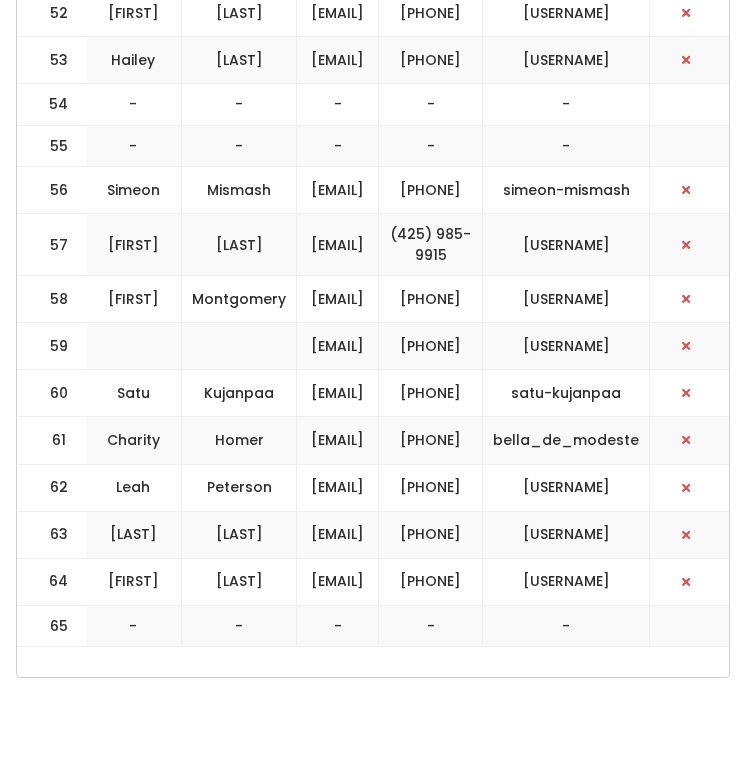 scroll, scrollTop: 3153, scrollLeft: 0, axis: vertical 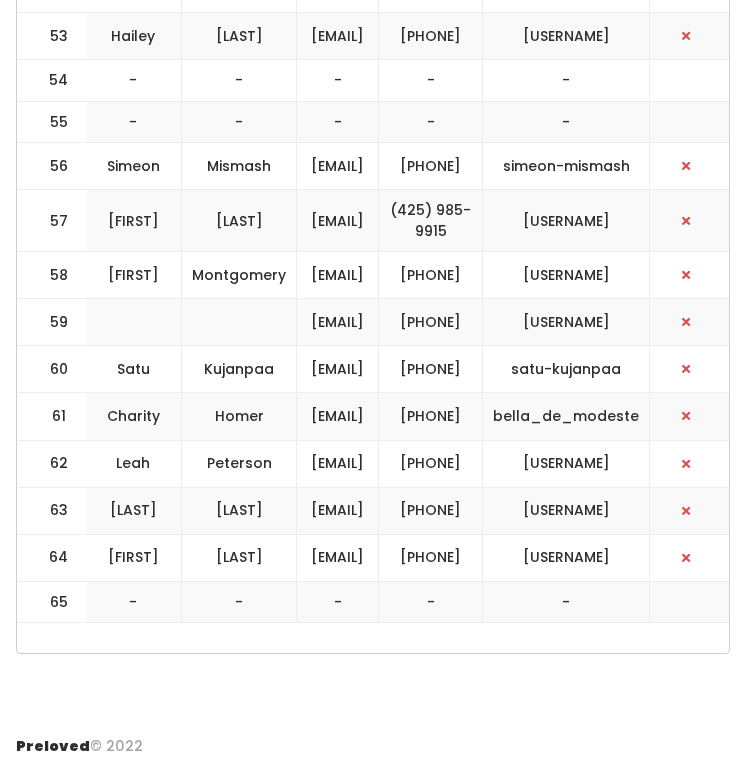 drag, startPoint x: 425, startPoint y: 607, endPoint x: 657, endPoint y: 619, distance: 232.31013 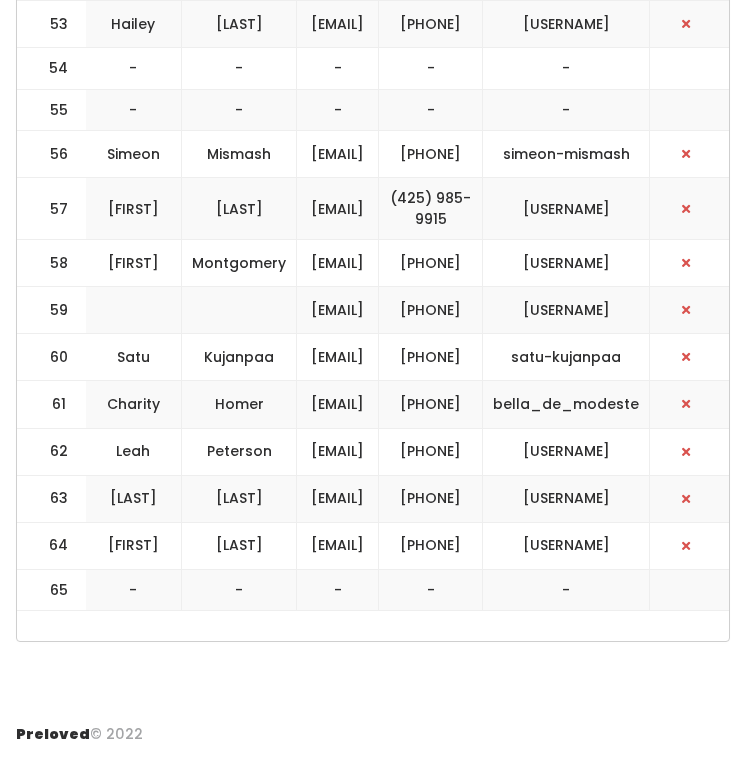 scroll, scrollTop: 3200, scrollLeft: 0, axis: vertical 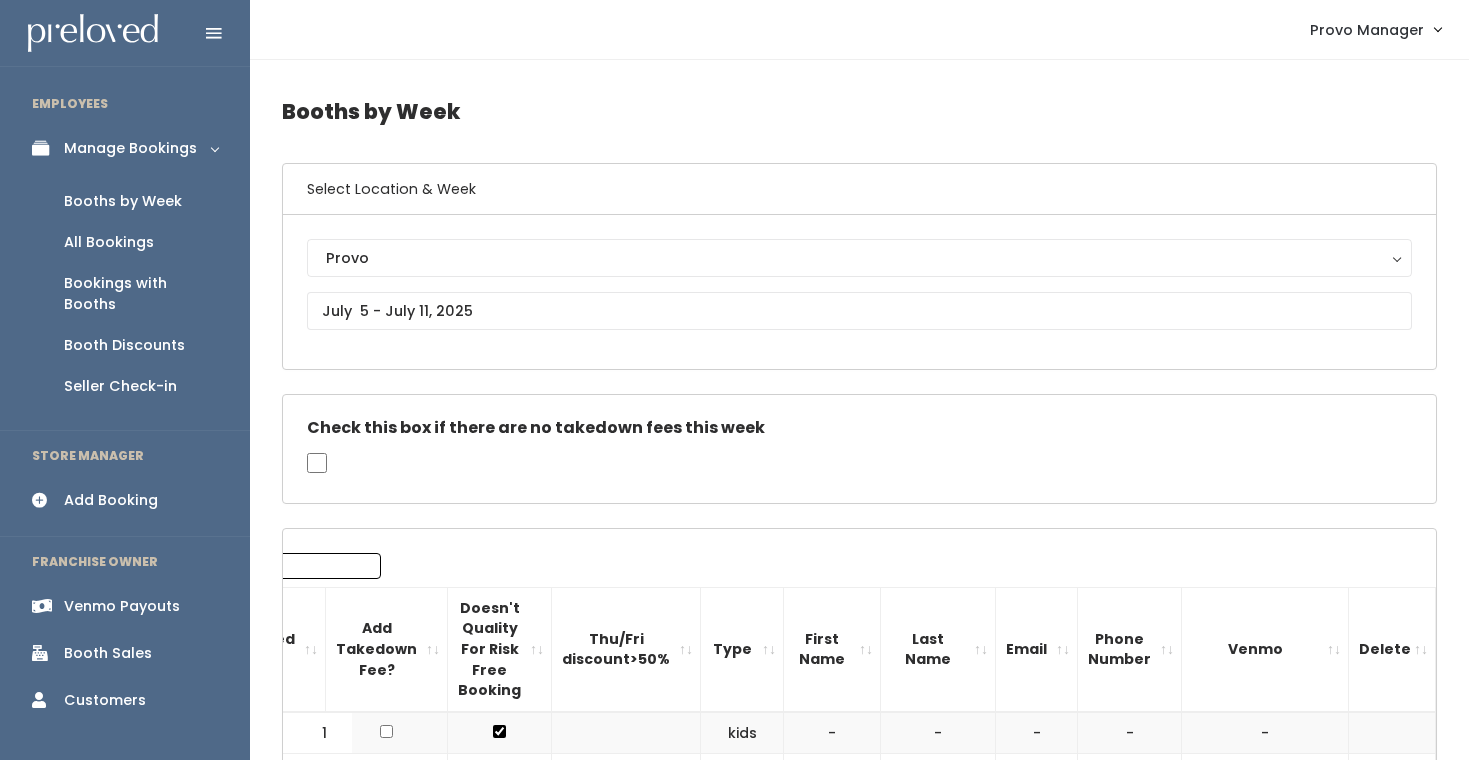 click on "Venmo Payouts" at bounding box center [122, 606] 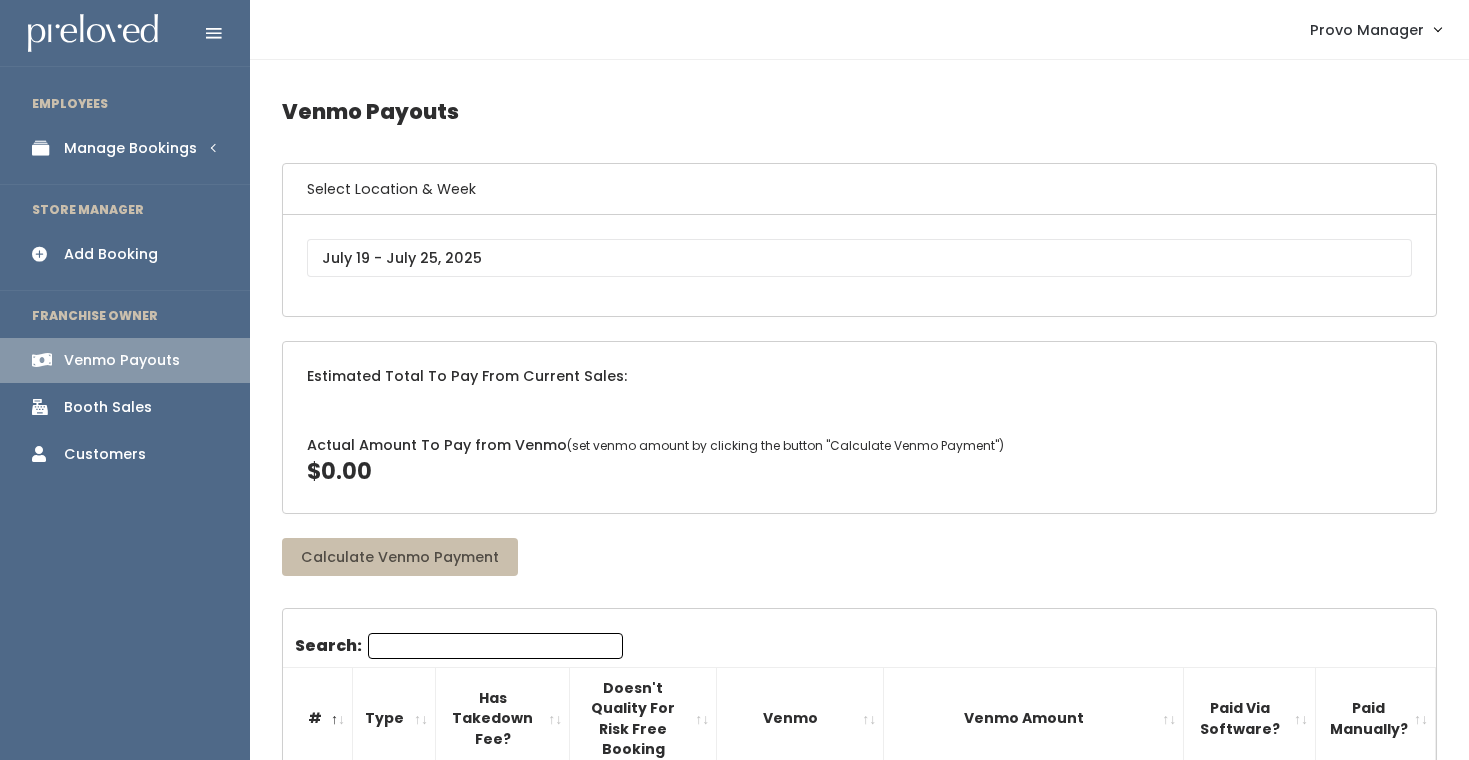 scroll, scrollTop: 0, scrollLeft: 0, axis: both 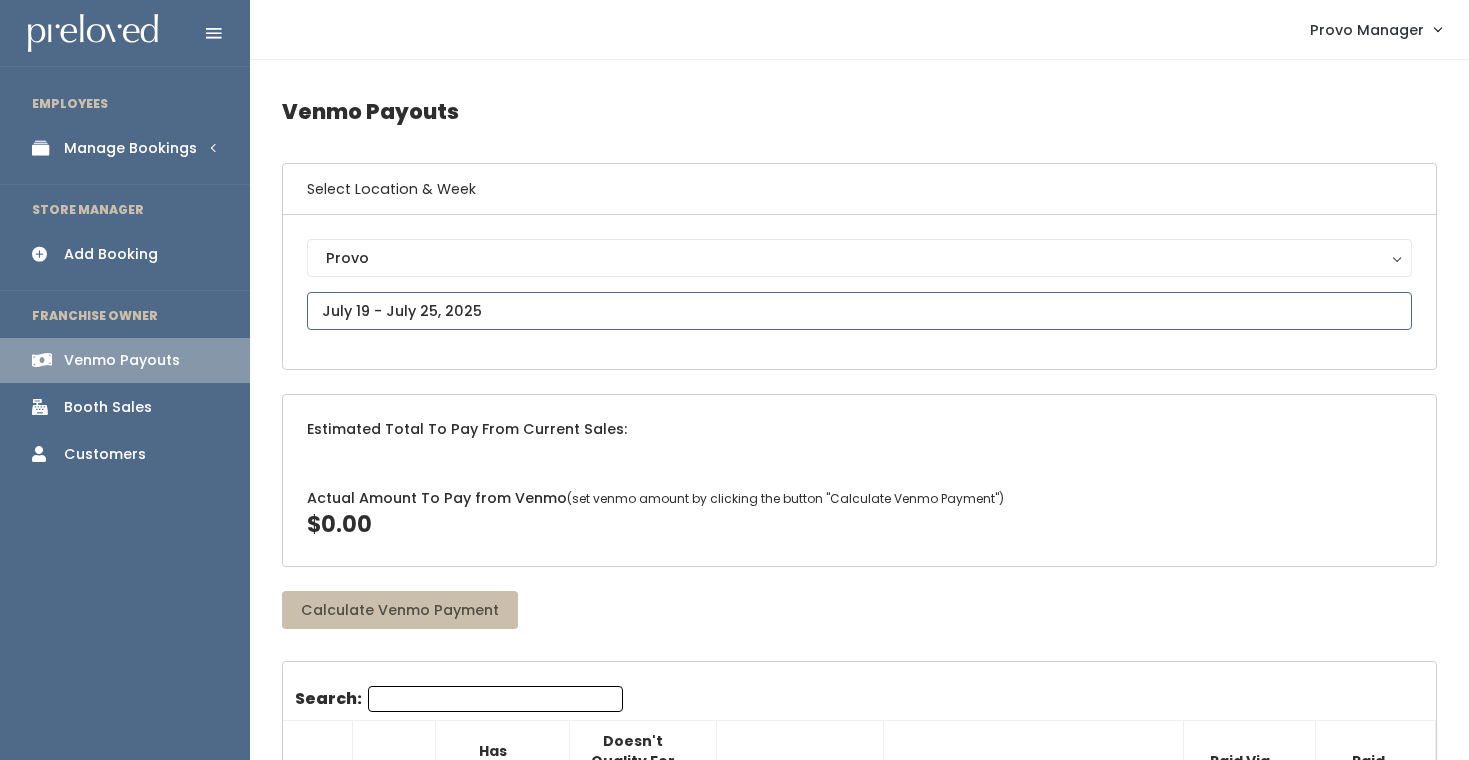 click at bounding box center (859, 311) 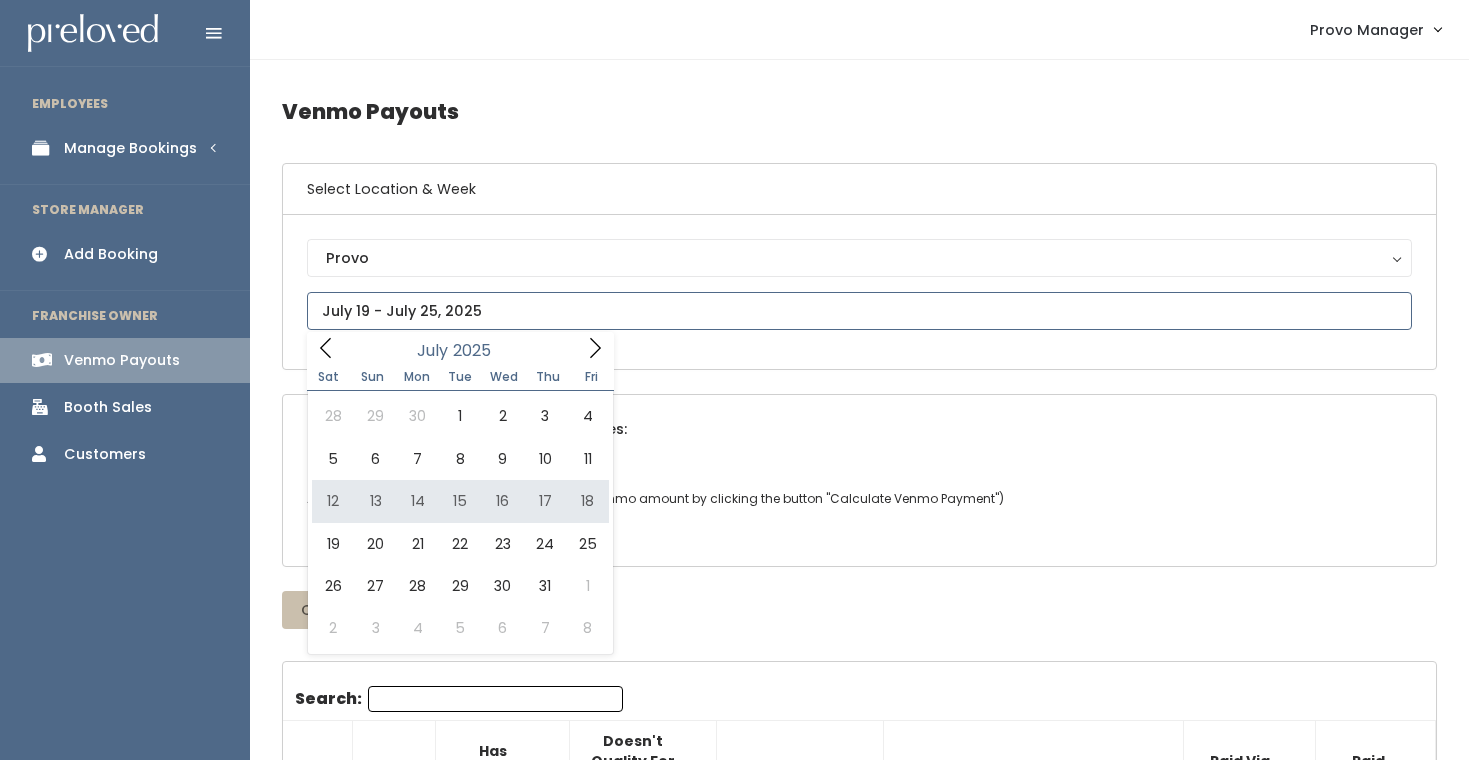 type on "[MONTH] [DAY] to [MONTH] [DAY]" 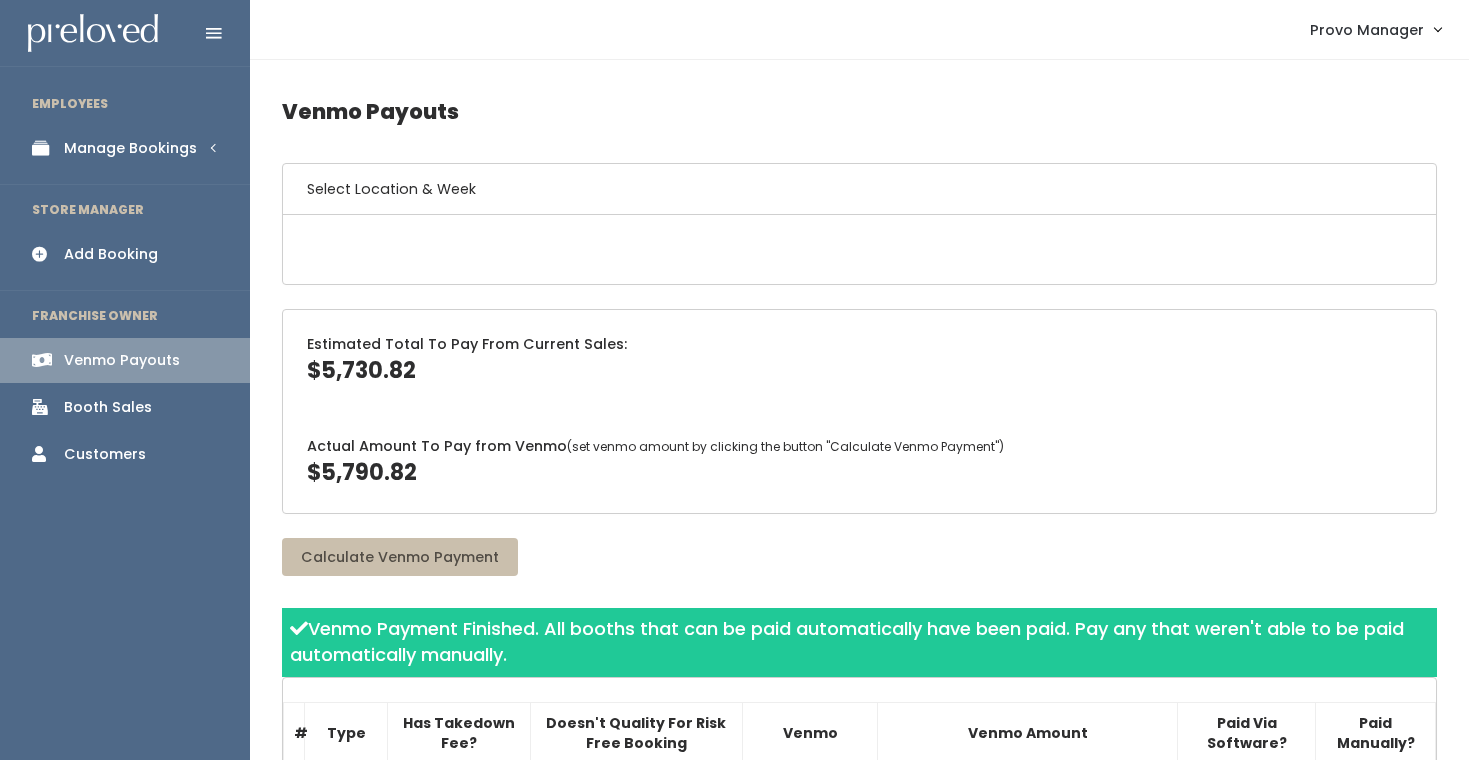 scroll, scrollTop: 0, scrollLeft: 0, axis: both 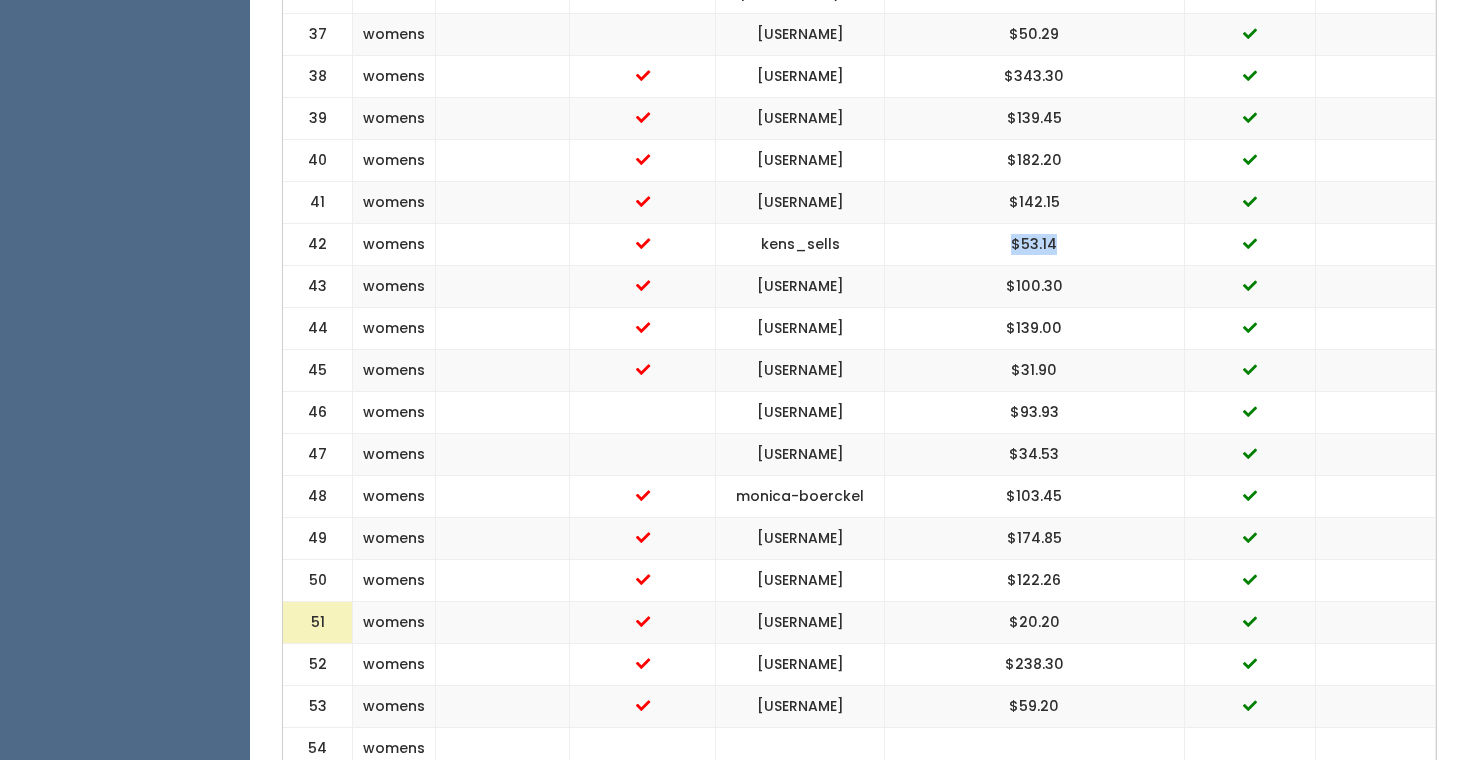 drag, startPoint x: 1119, startPoint y: 224, endPoint x: 1037, endPoint y: 224, distance: 82 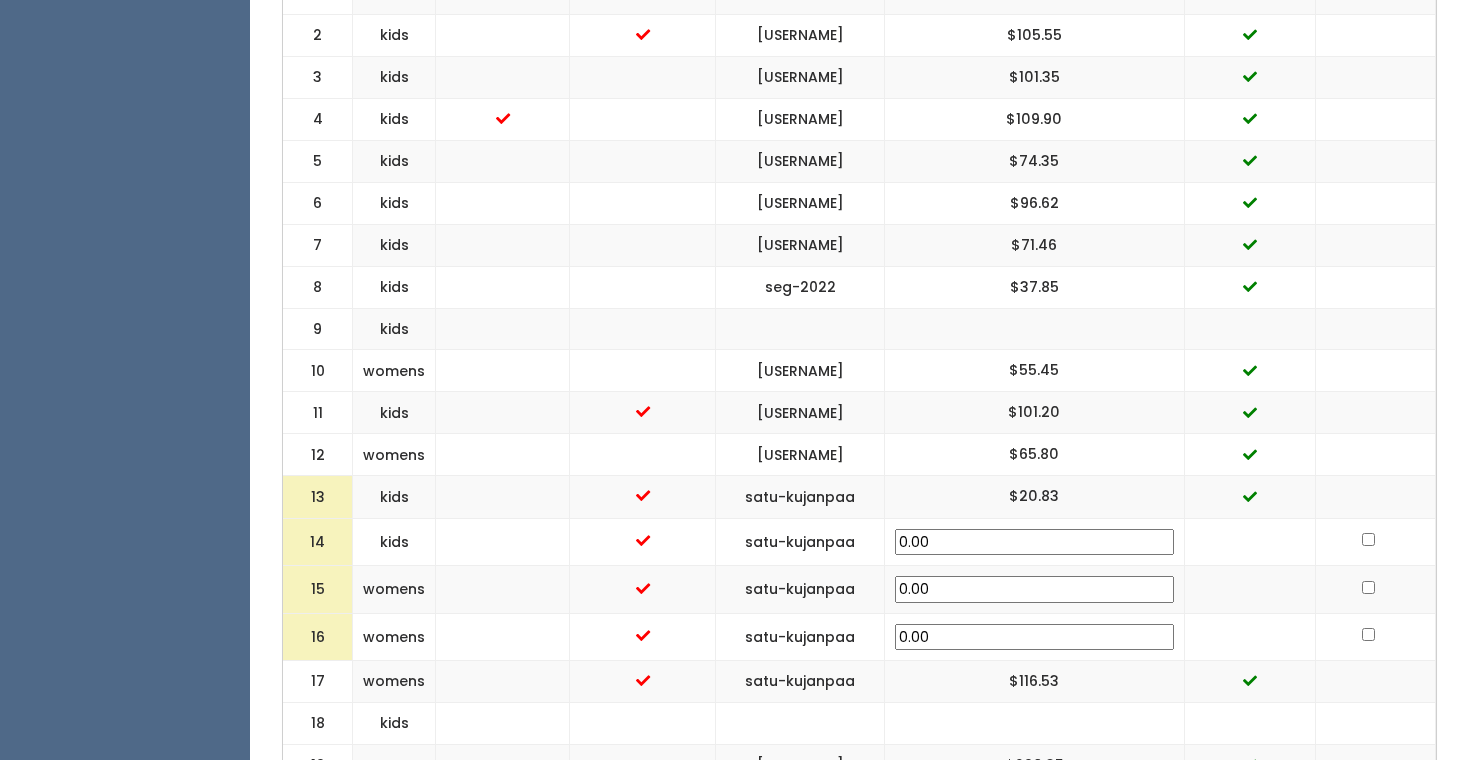 scroll, scrollTop: 167, scrollLeft: 0, axis: vertical 